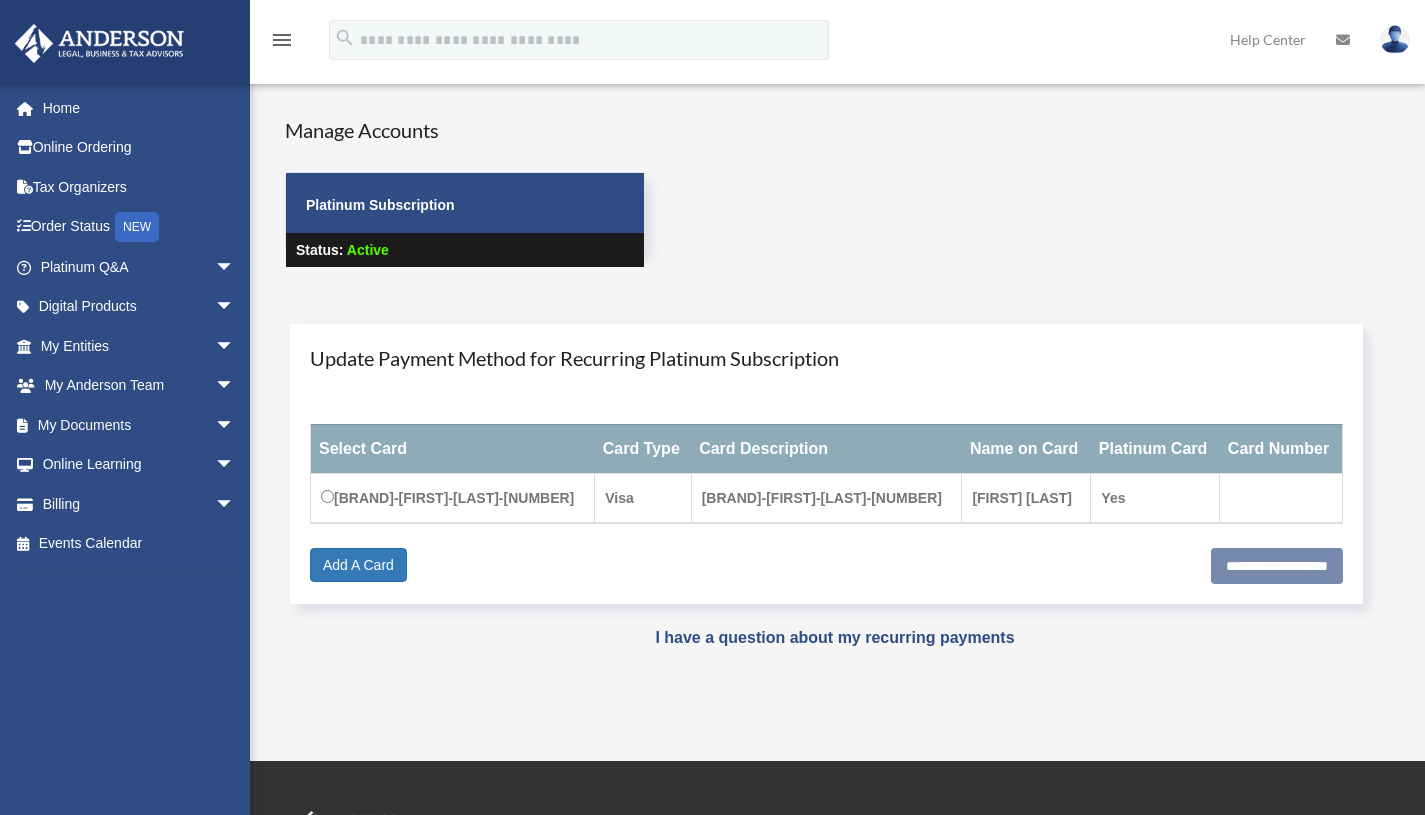 scroll, scrollTop: 0, scrollLeft: 0, axis: both 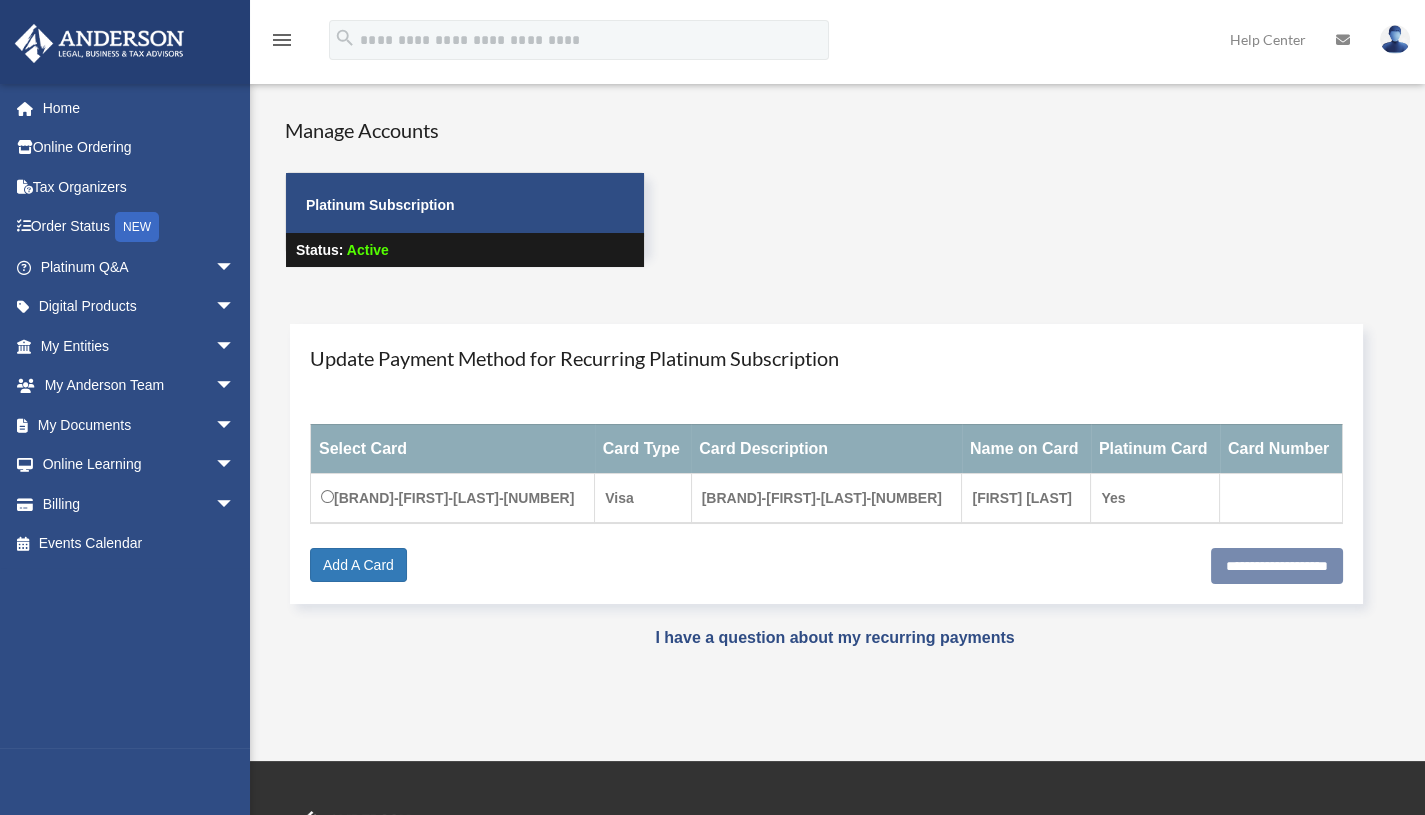 click on "arrow_drop_down" at bounding box center (235, 425) 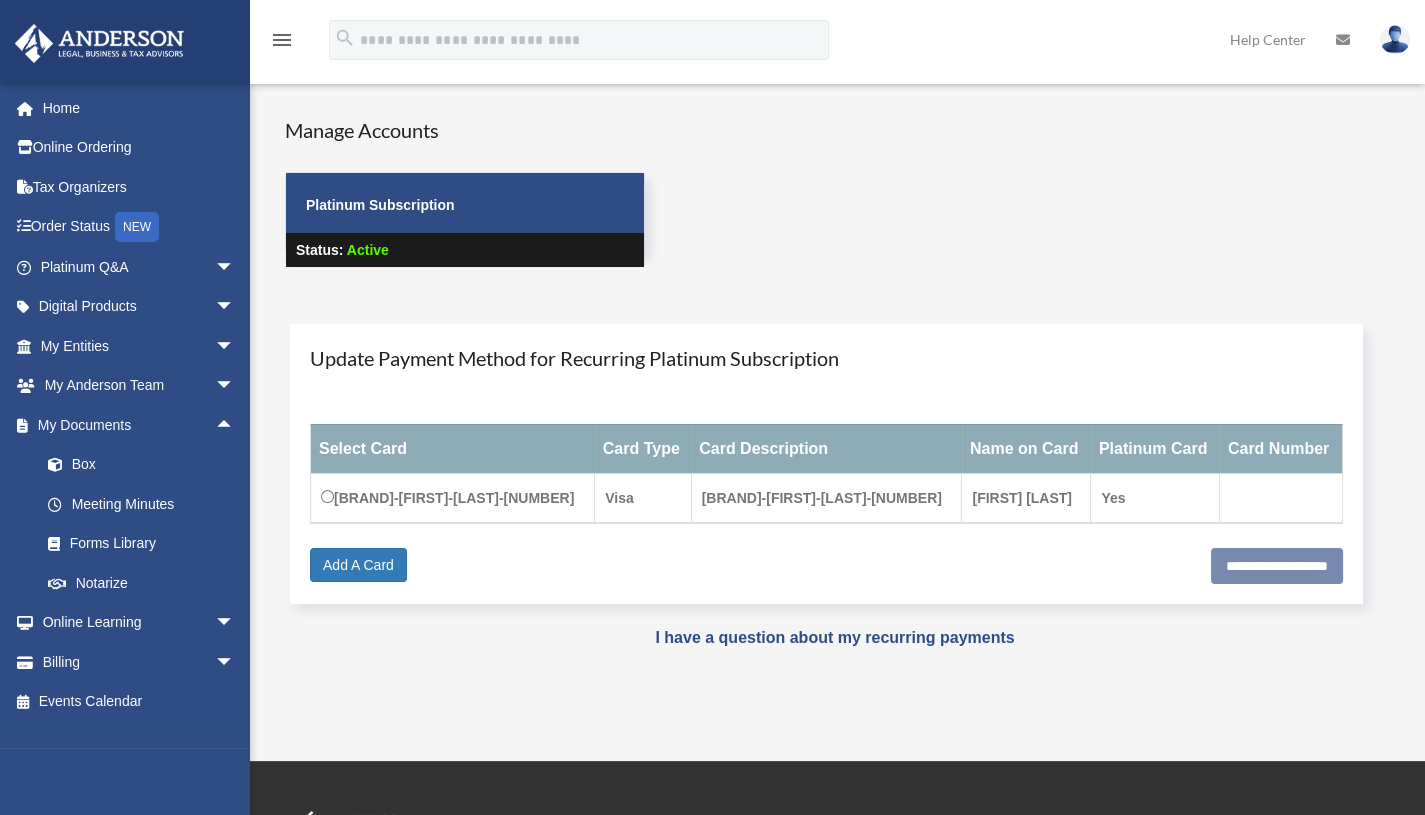 click on "Box" at bounding box center (146, 465) 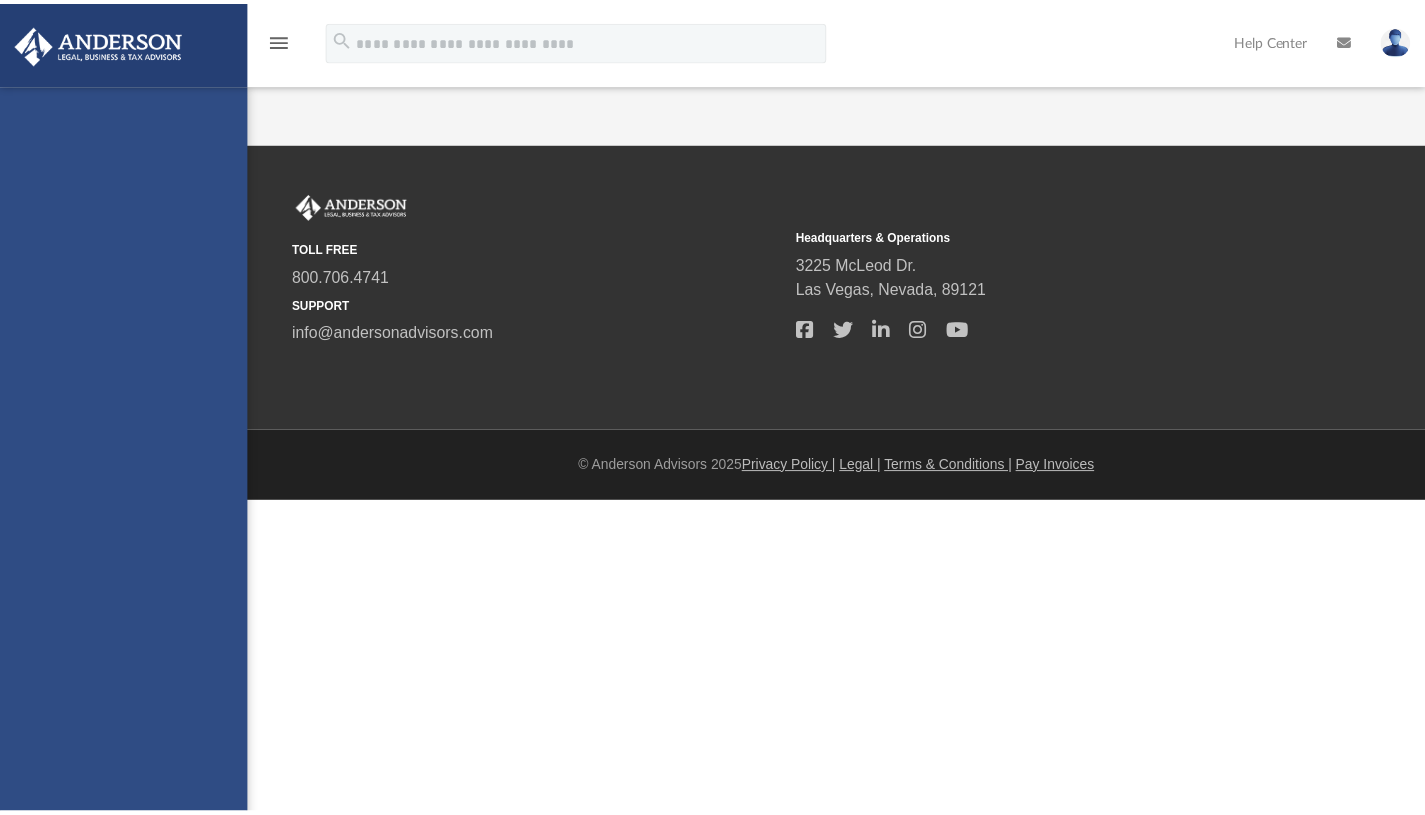 scroll, scrollTop: 0, scrollLeft: 0, axis: both 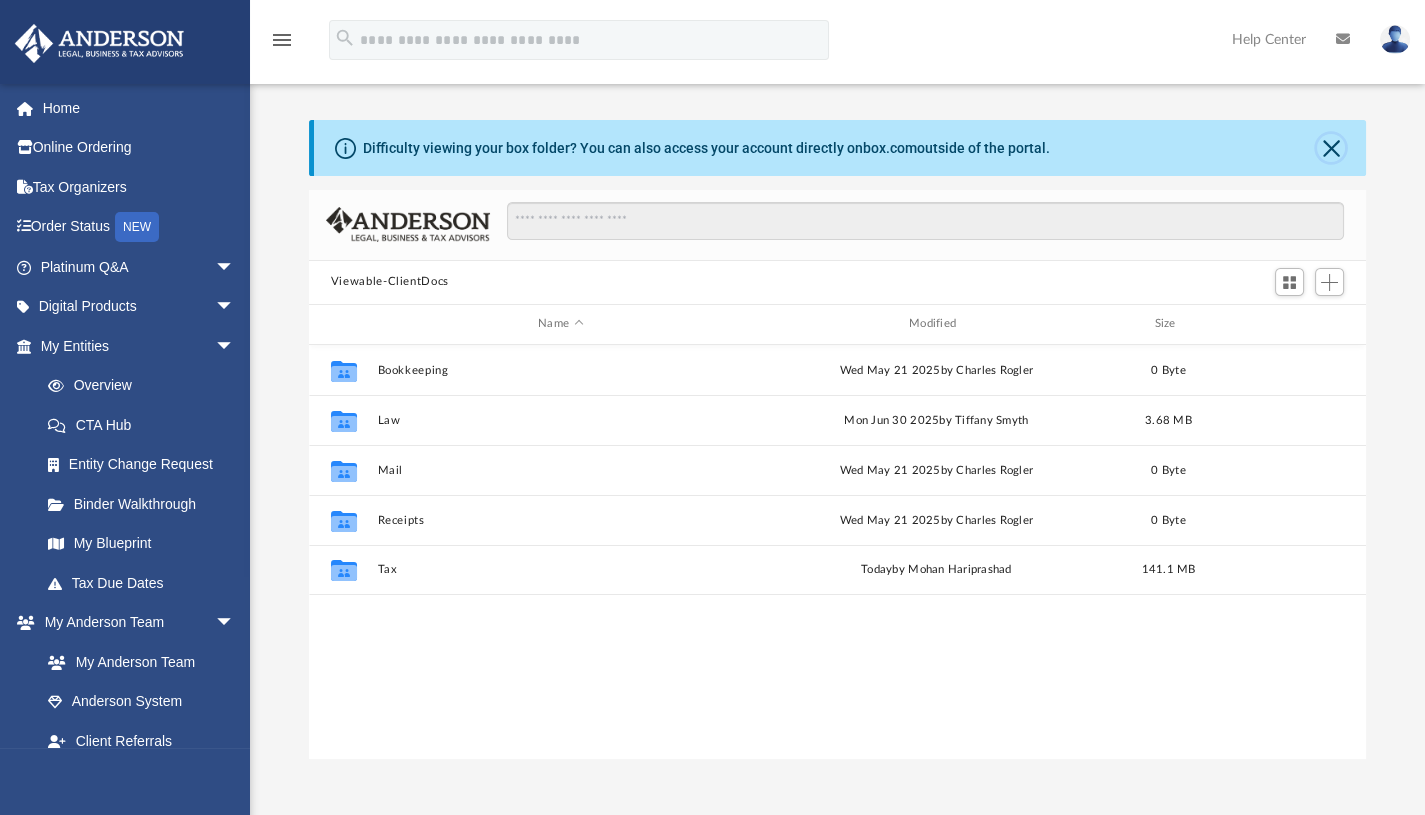 click 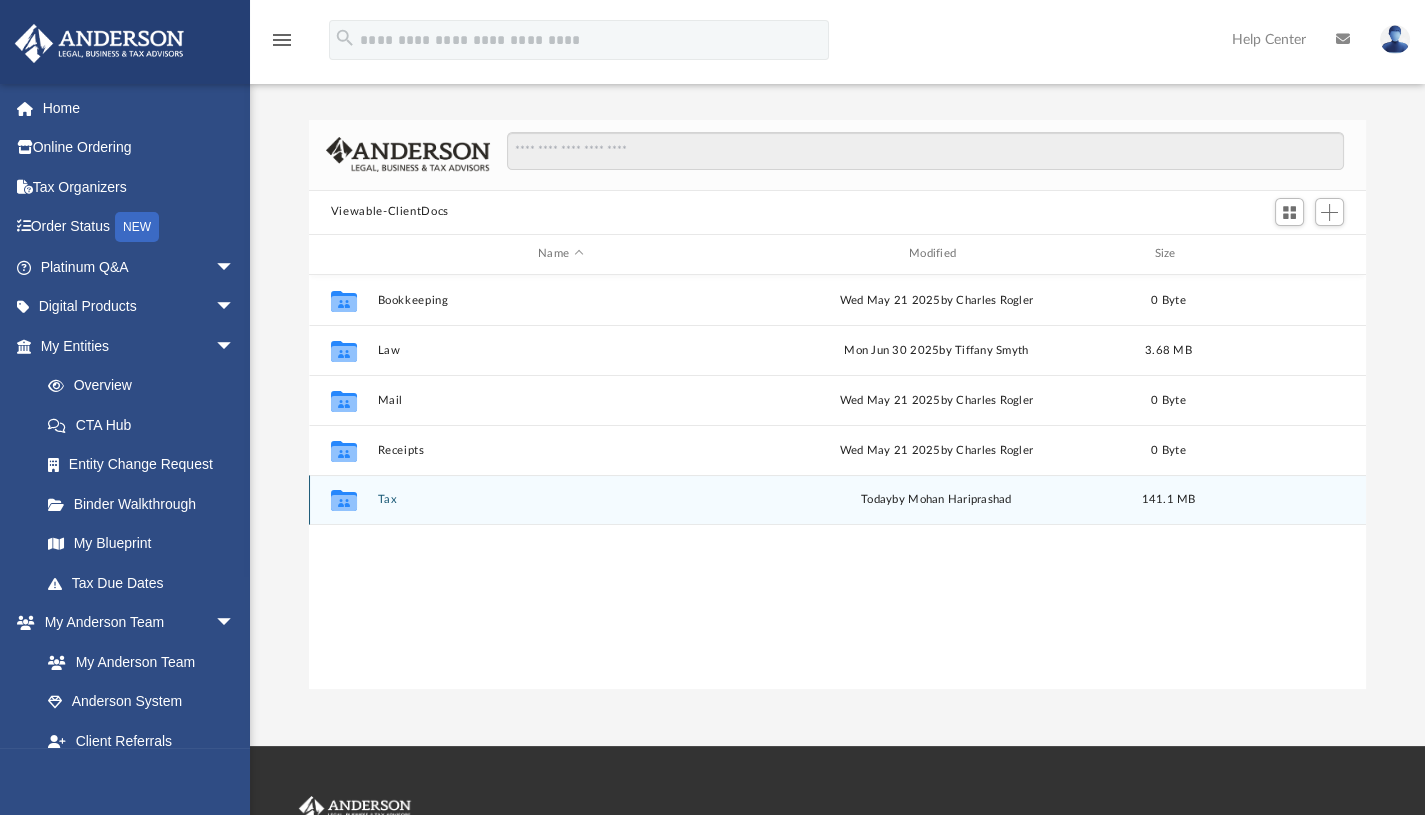 click on "Collaborated Folder Tax today  by Mohan Hariprashad 141.1 MB" at bounding box center [837, 500] 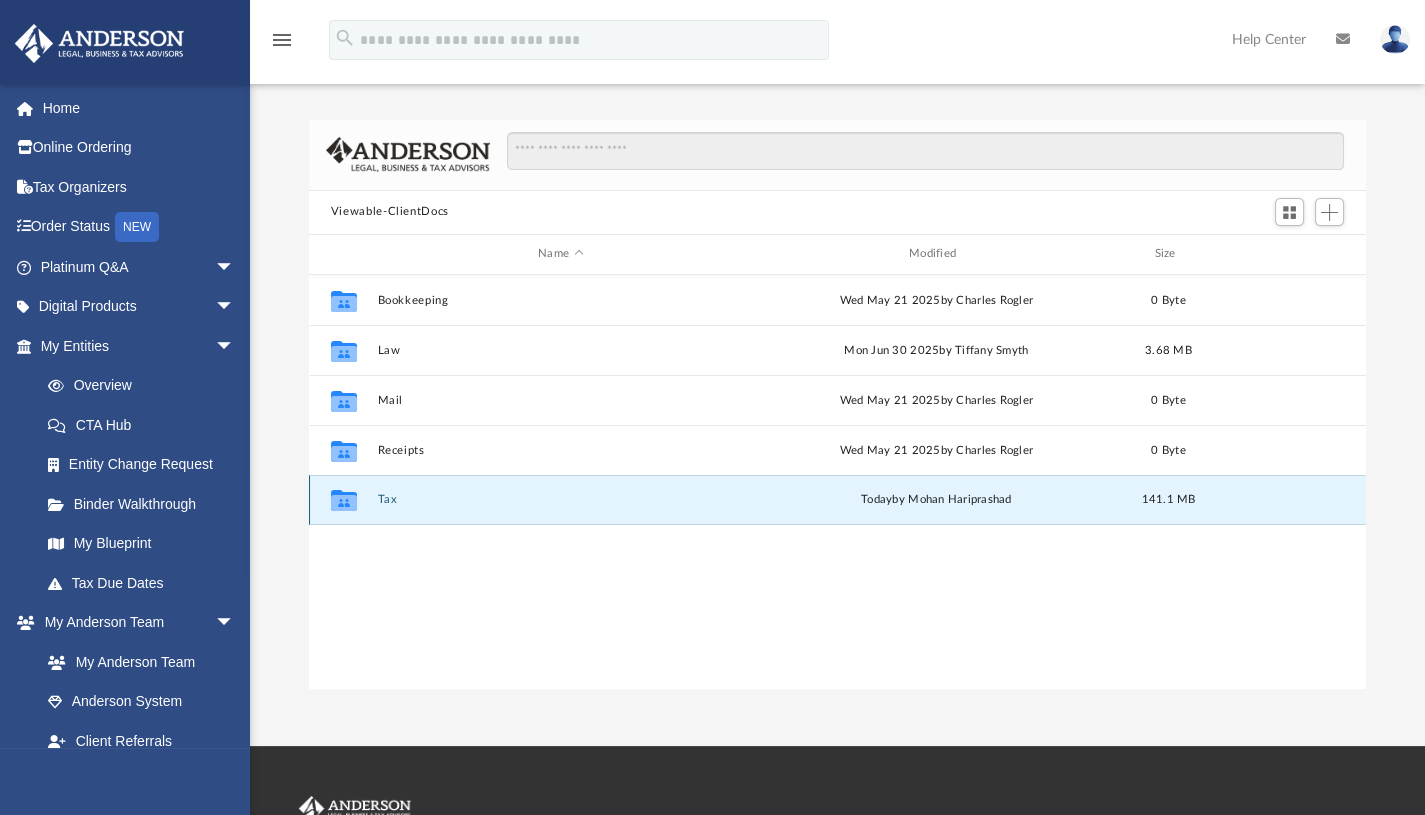 click on "Collaborated Folder Tax today  by Mohan Hariprashad 141.1 MB" at bounding box center [837, 500] 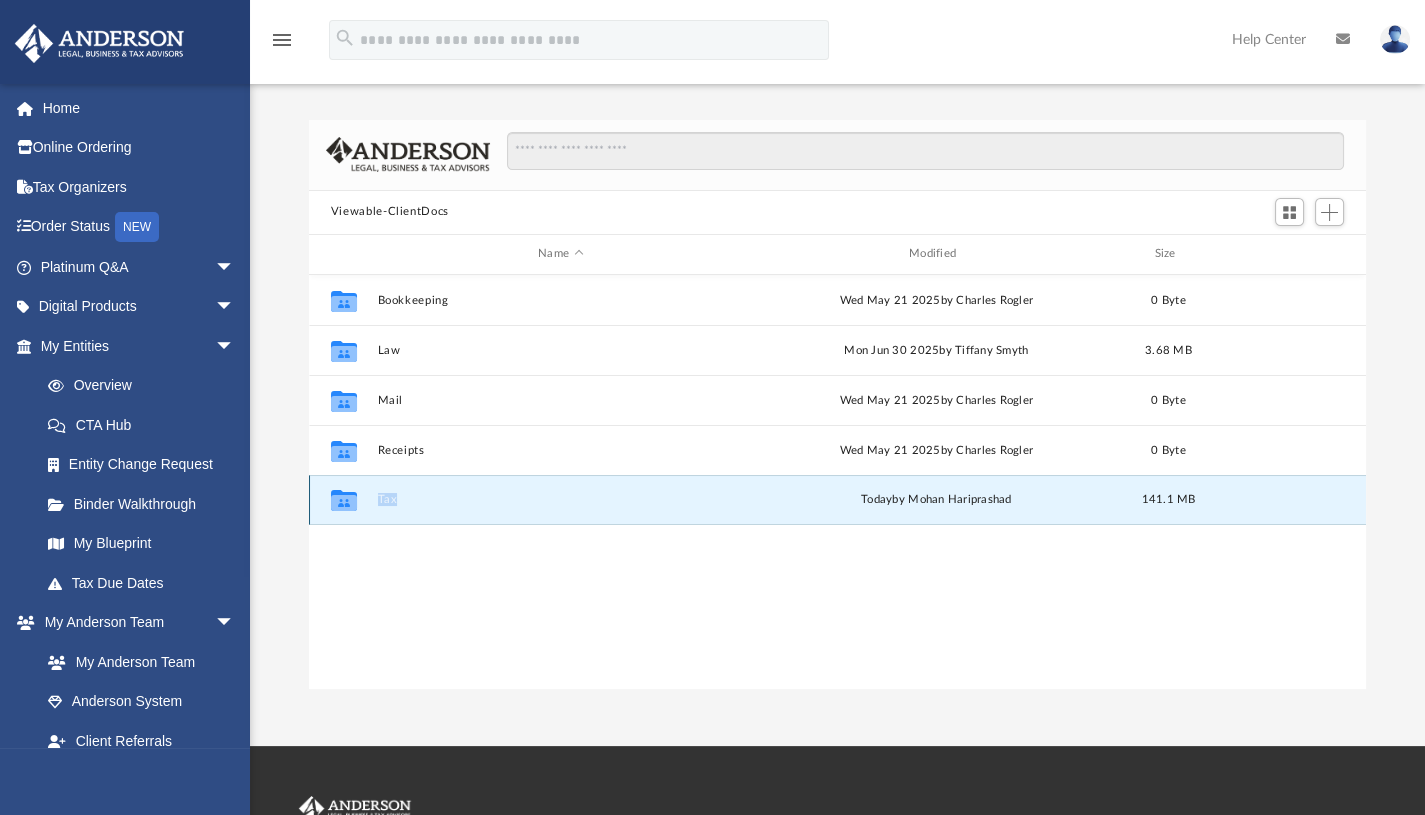 click 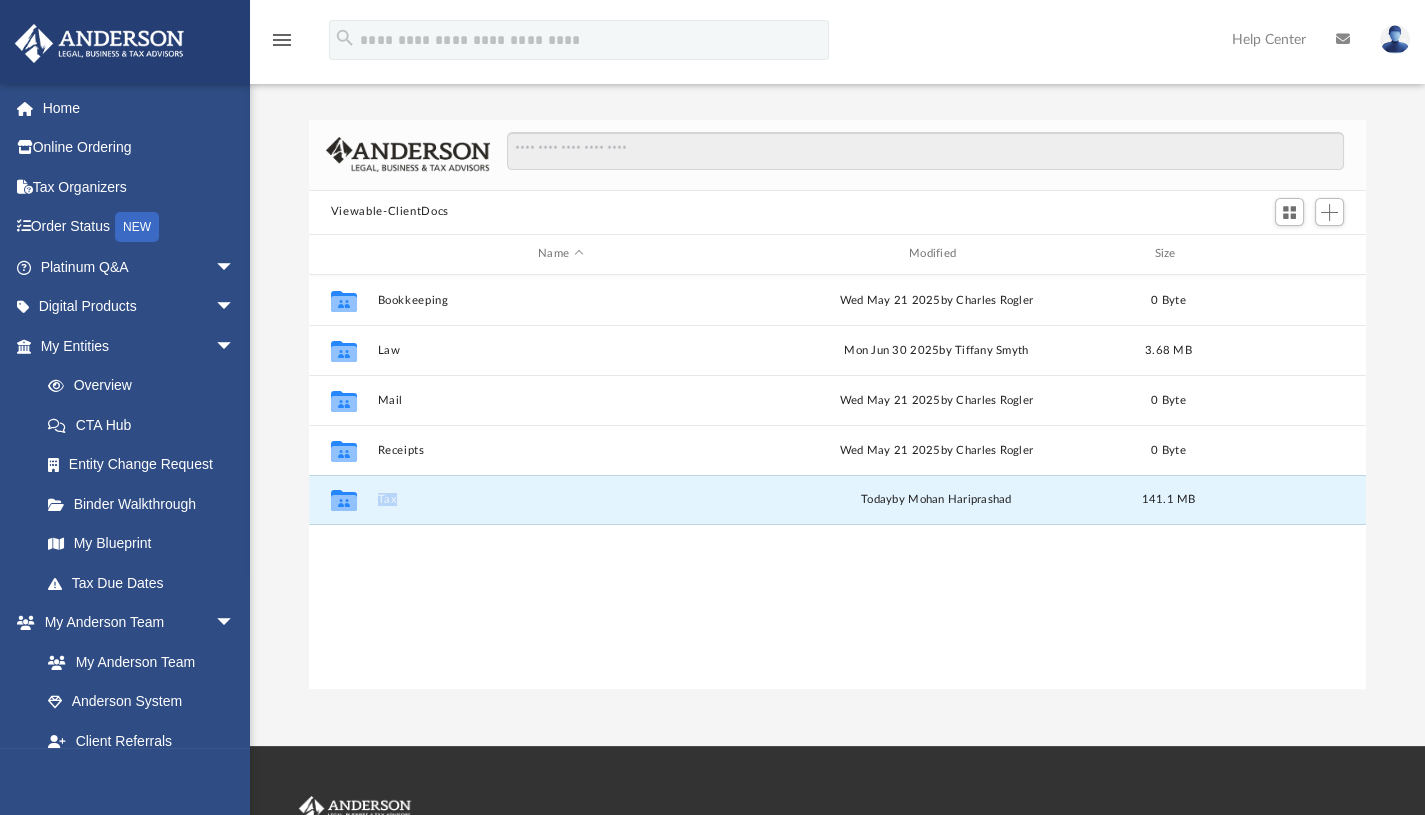 click on "Tax" at bounding box center (560, 499) 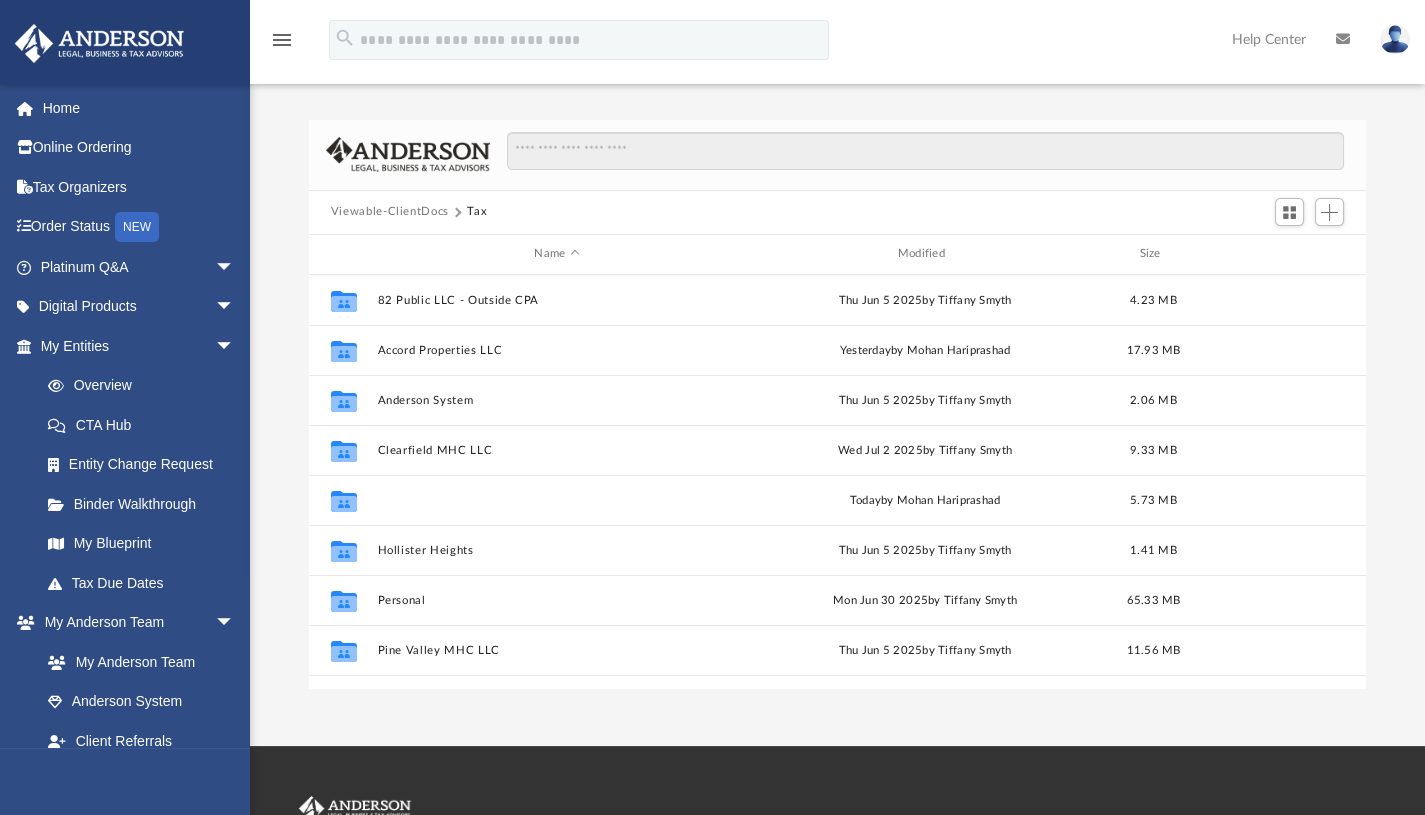 click on "Hariprashad, Mohan & Rohinie" at bounding box center [556, 499] 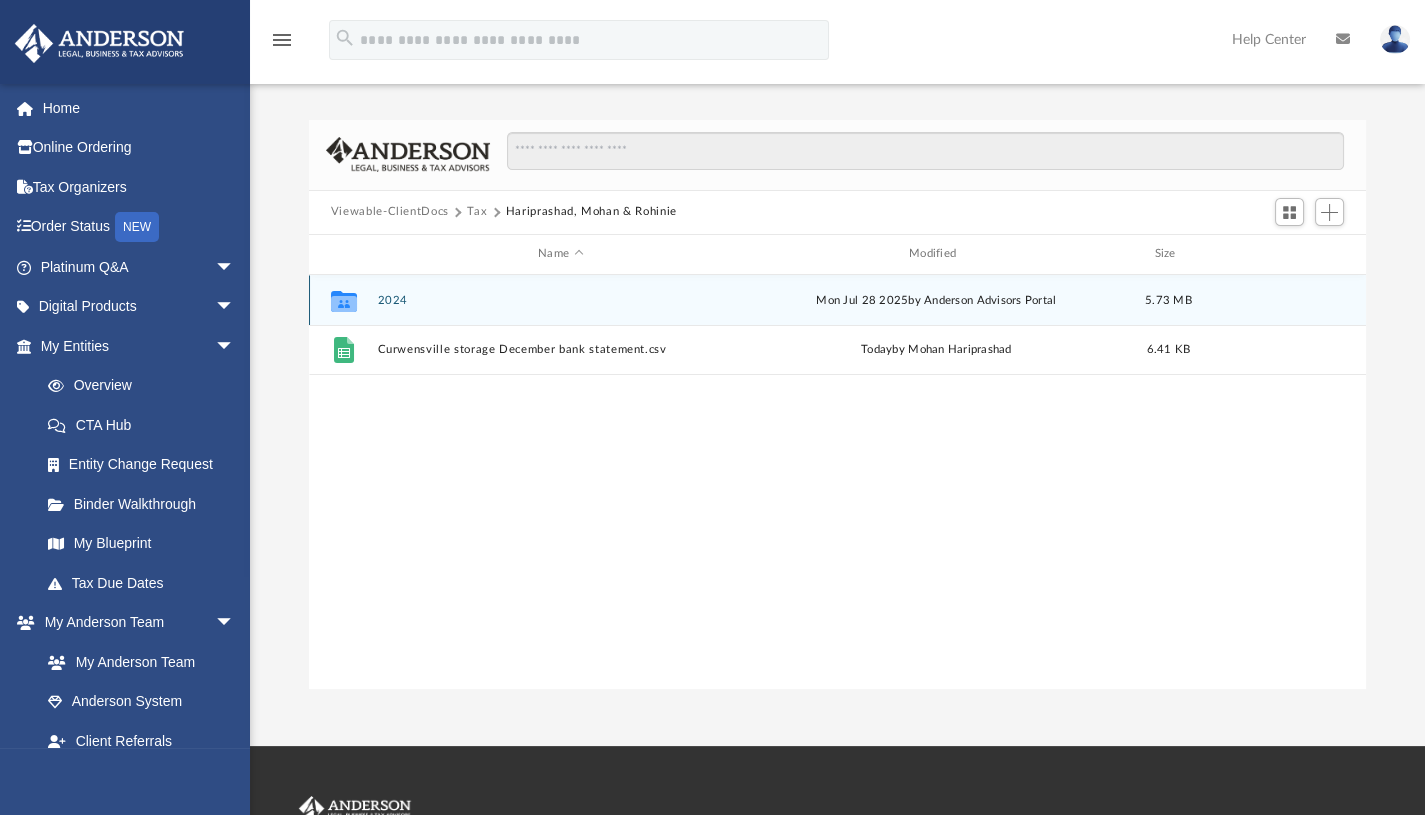 scroll, scrollTop: 2, scrollLeft: 0, axis: vertical 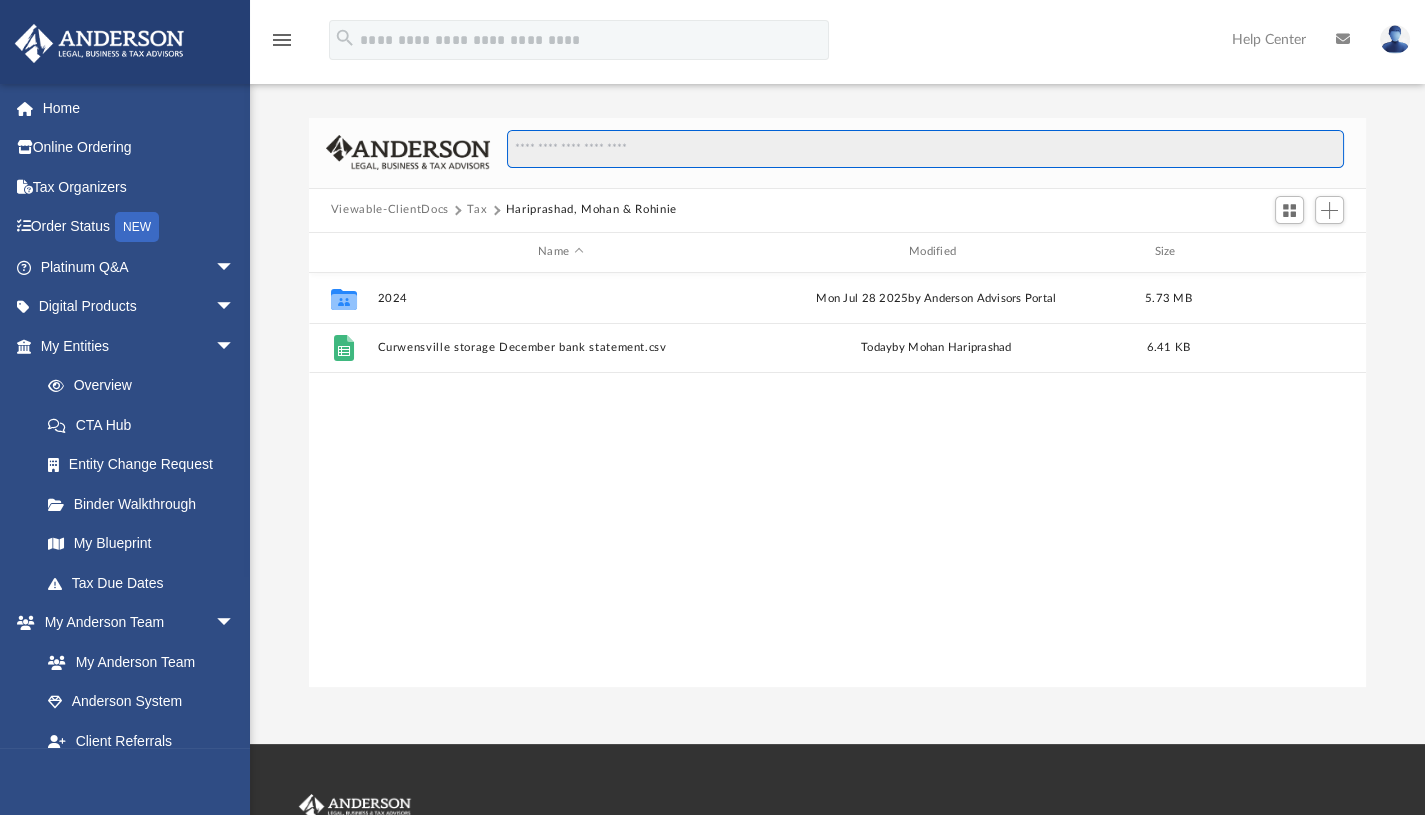 click at bounding box center (925, 149) 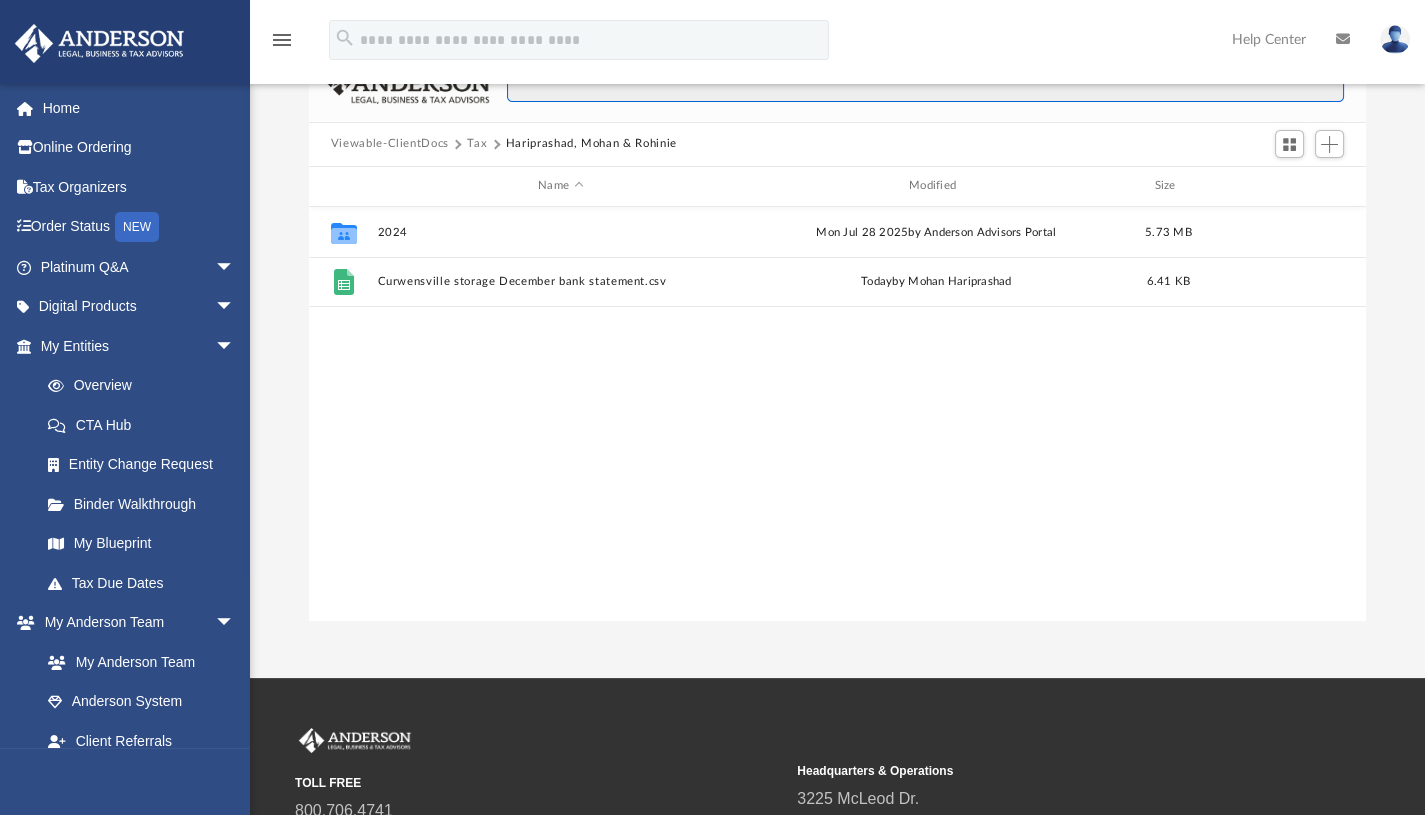 scroll, scrollTop: 0, scrollLeft: 0, axis: both 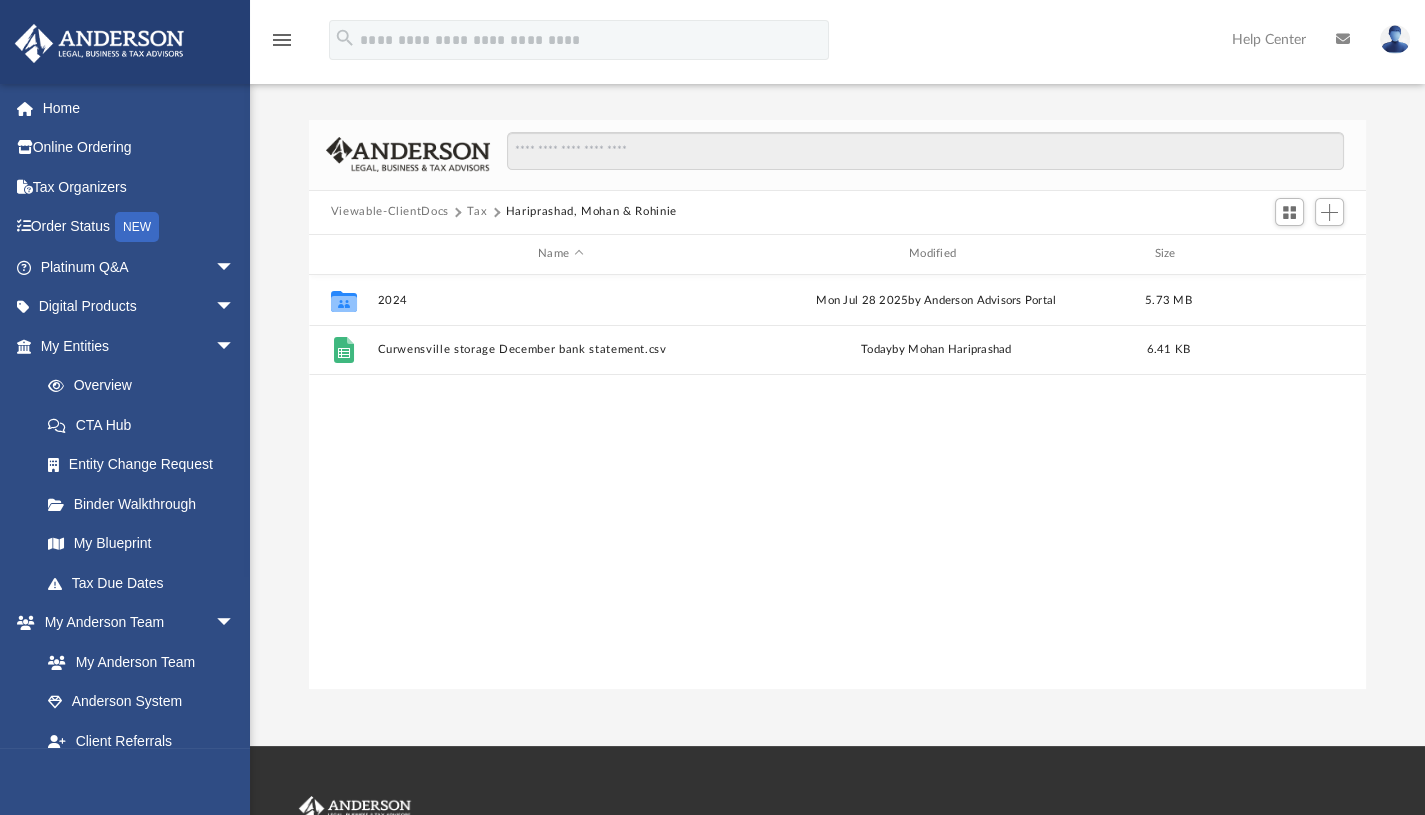 click on "Hariprashad, Mohan & Rohinie" at bounding box center (591, 212) 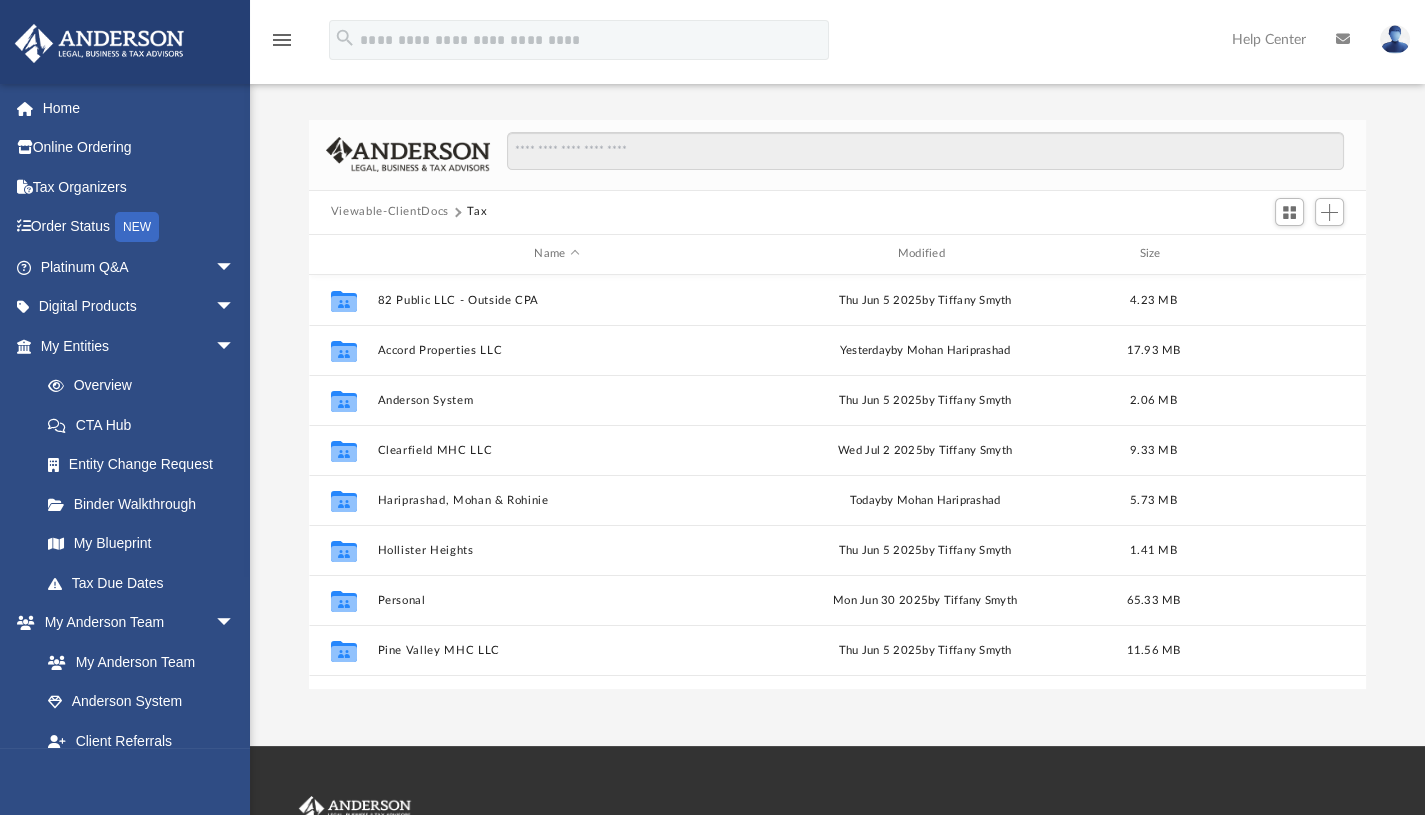 scroll, scrollTop: 84, scrollLeft: 0, axis: vertical 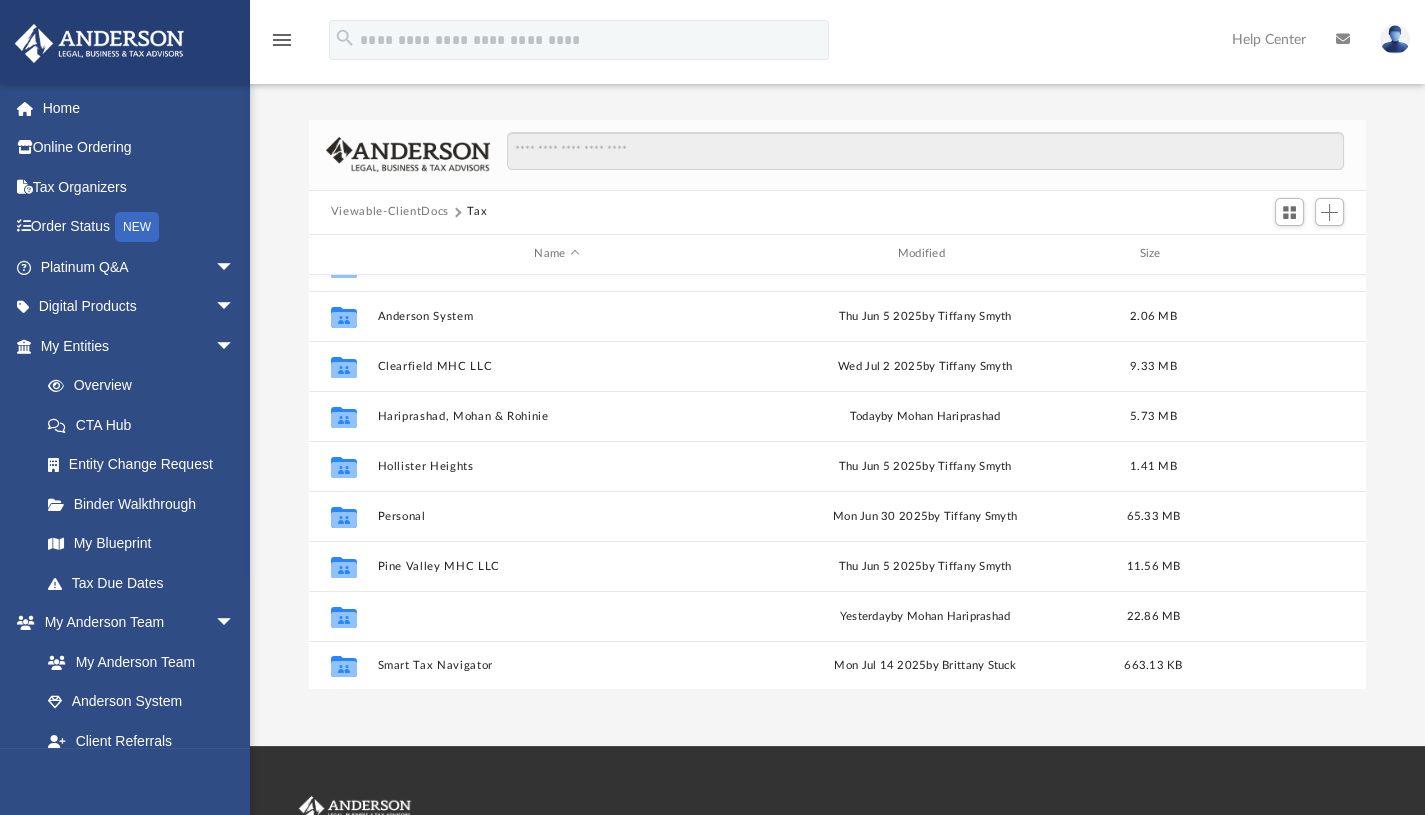 click on "Pleasant Hill MHP, LLC" at bounding box center [556, 615] 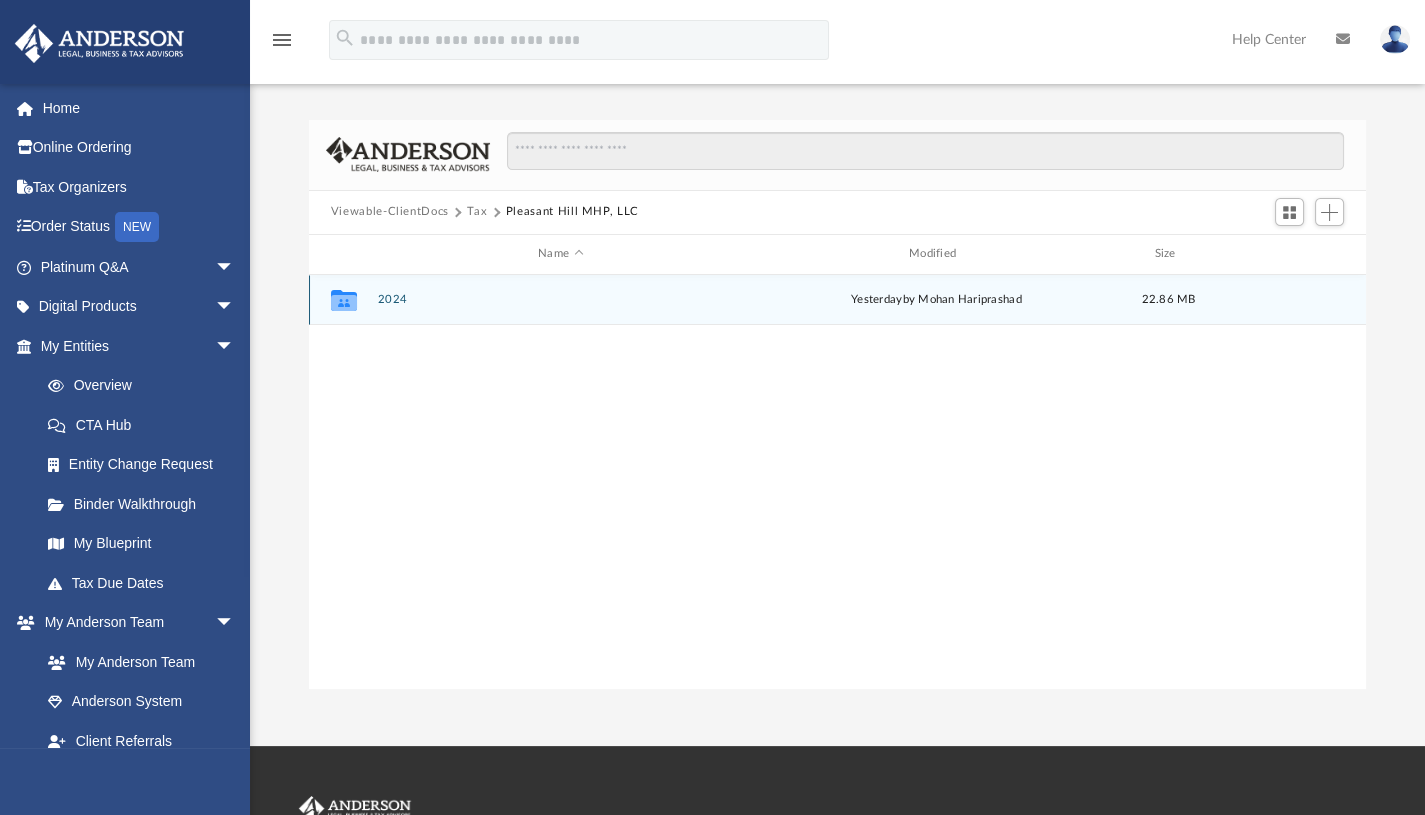 scroll, scrollTop: 0, scrollLeft: 0, axis: both 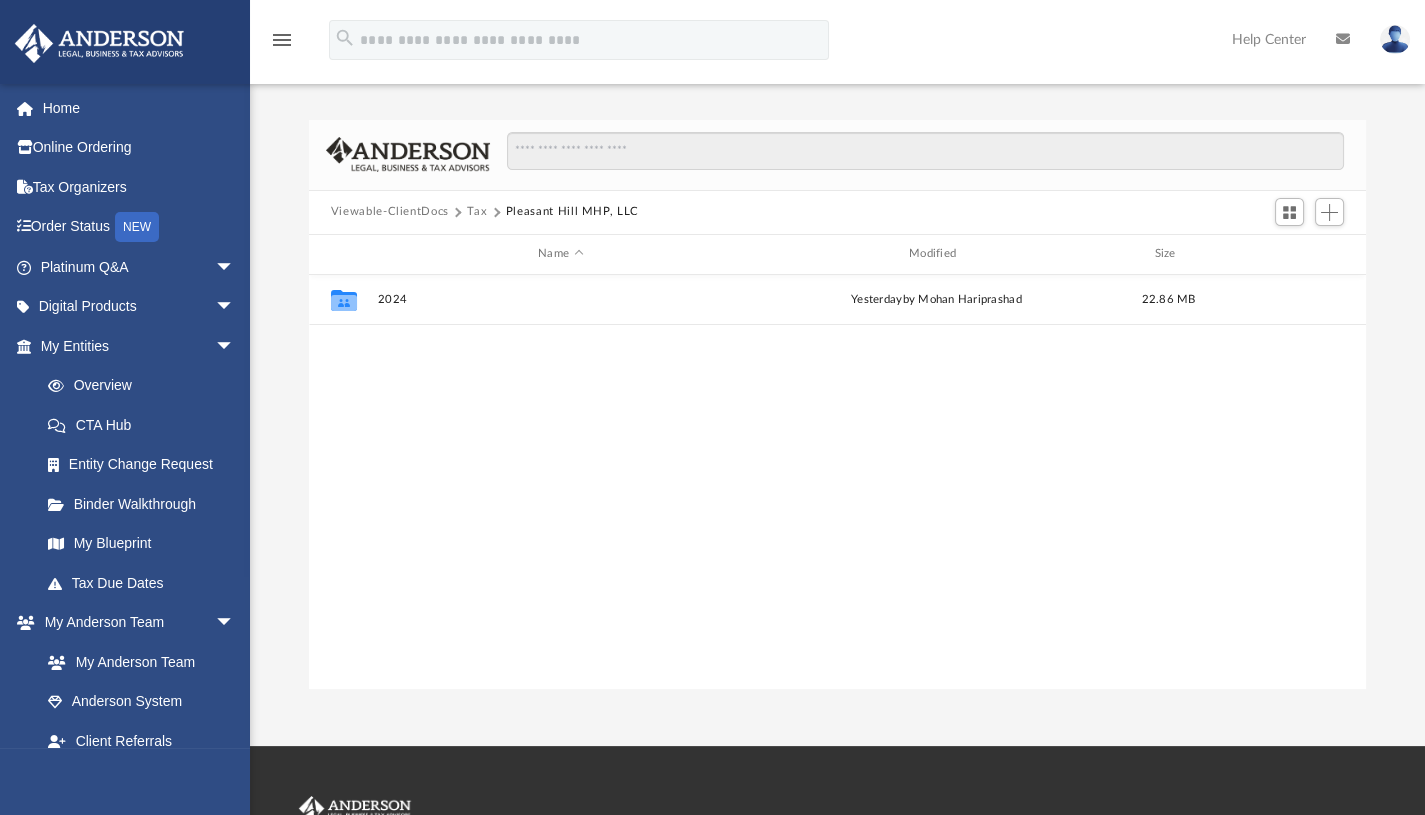 click on "Collaborated Folder 2024 yesterday  by Mohan Hariprashad 22.86 MB" at bounding box center (837, 482) 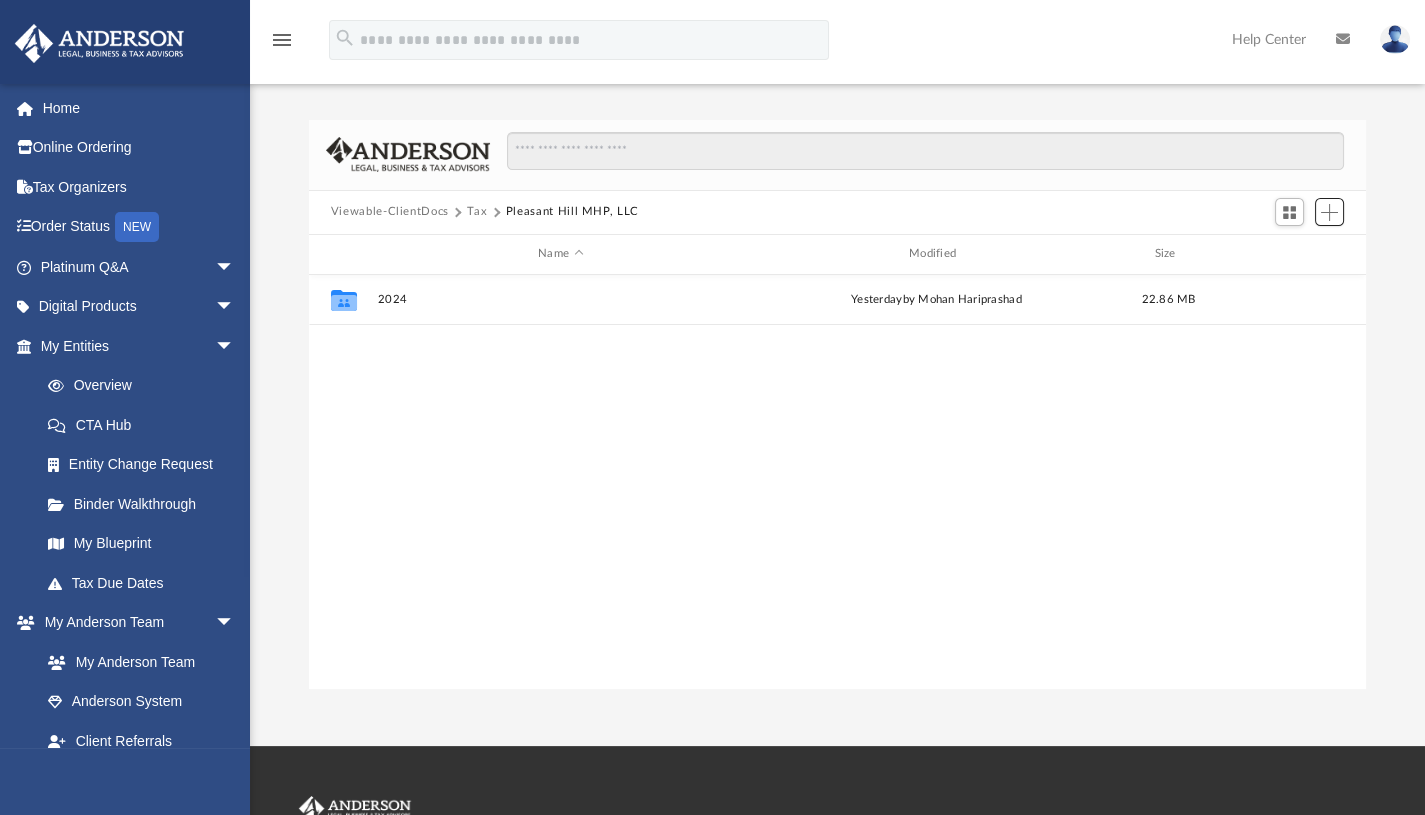 click at bounding box center (1329, 212) 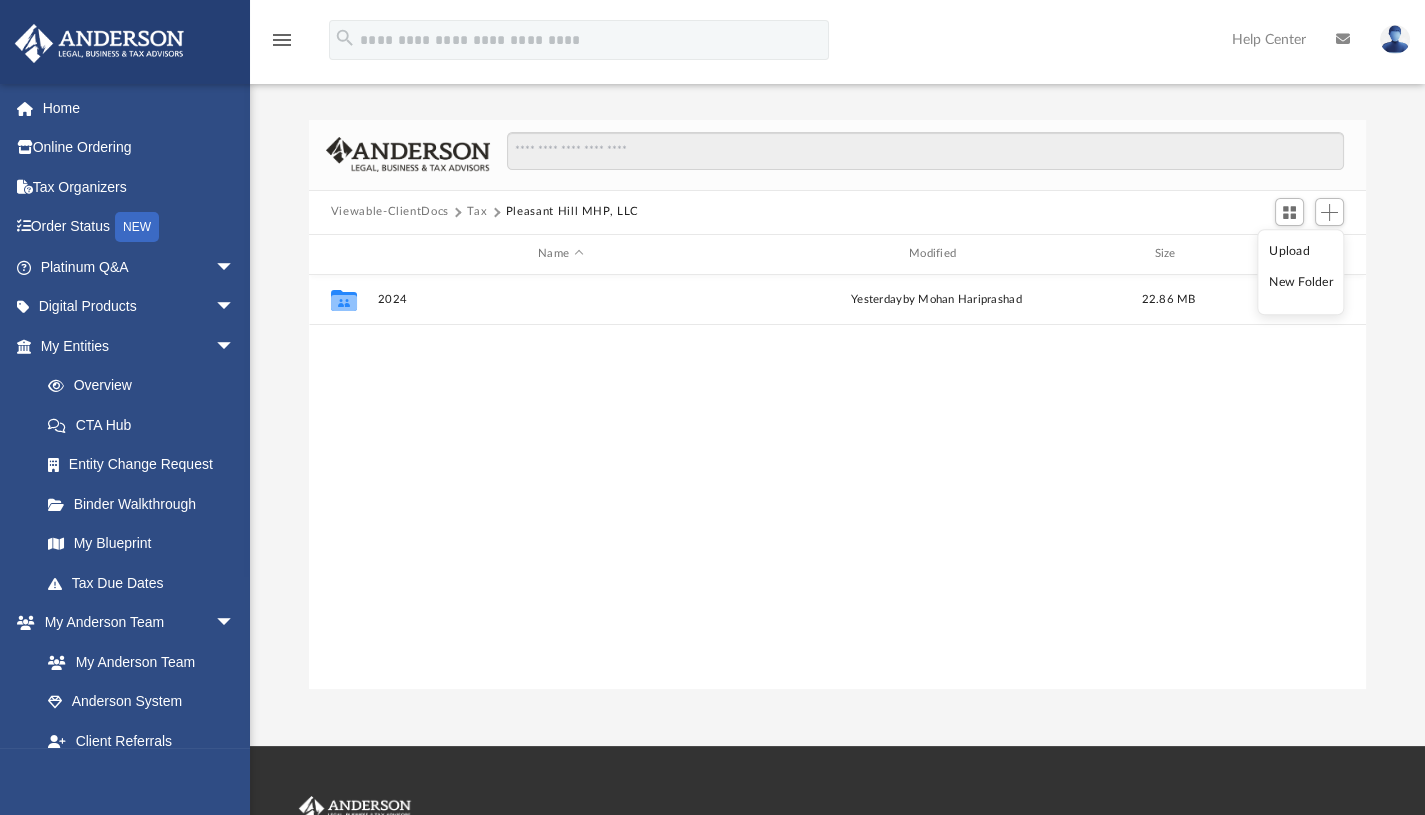 click on "Upload" at bounding box center (1301, 251) 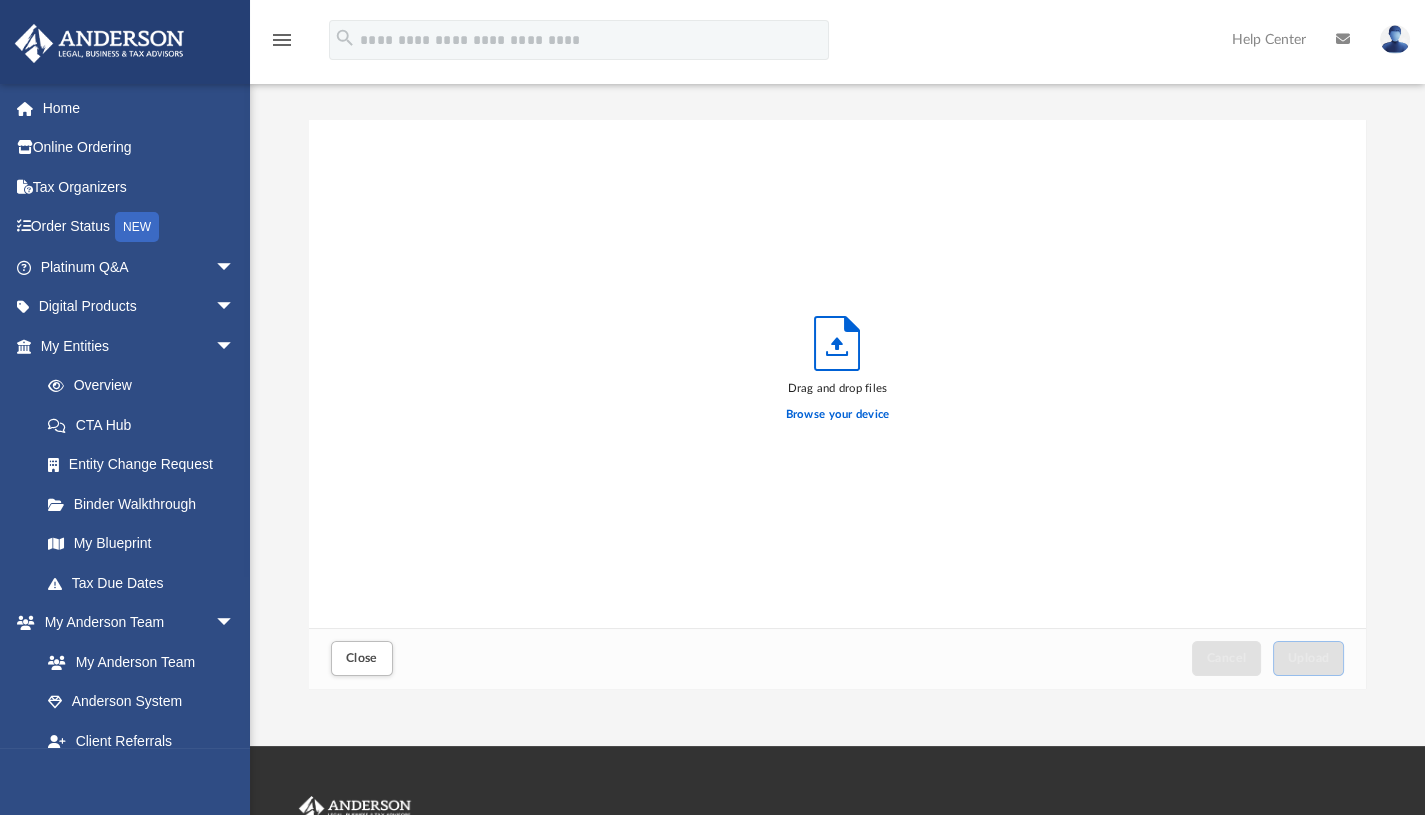 scroll, scrollTop: 16, scrollLeft: 16, axis: both 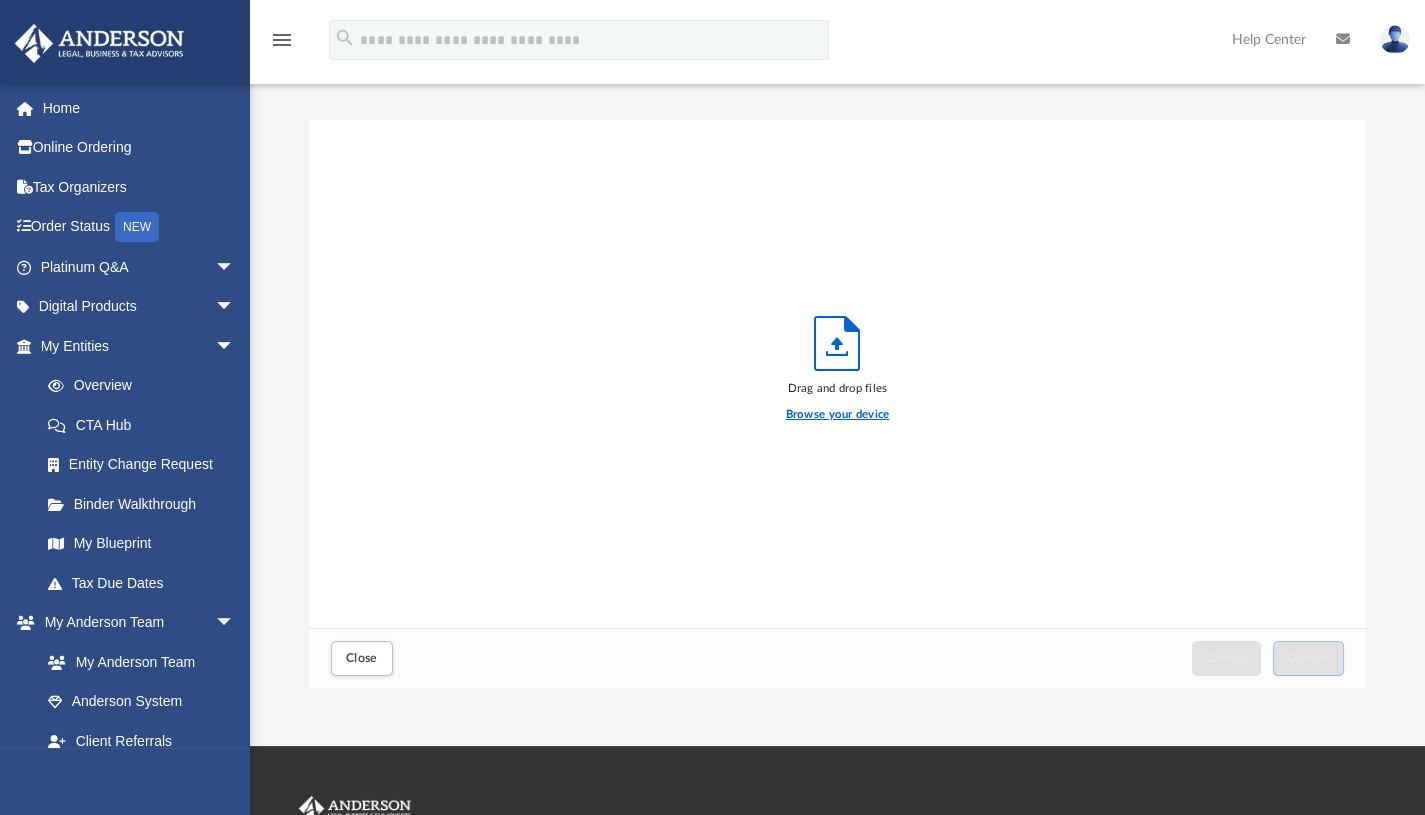 click on "Browse your device" at bounding box center [838, 415] 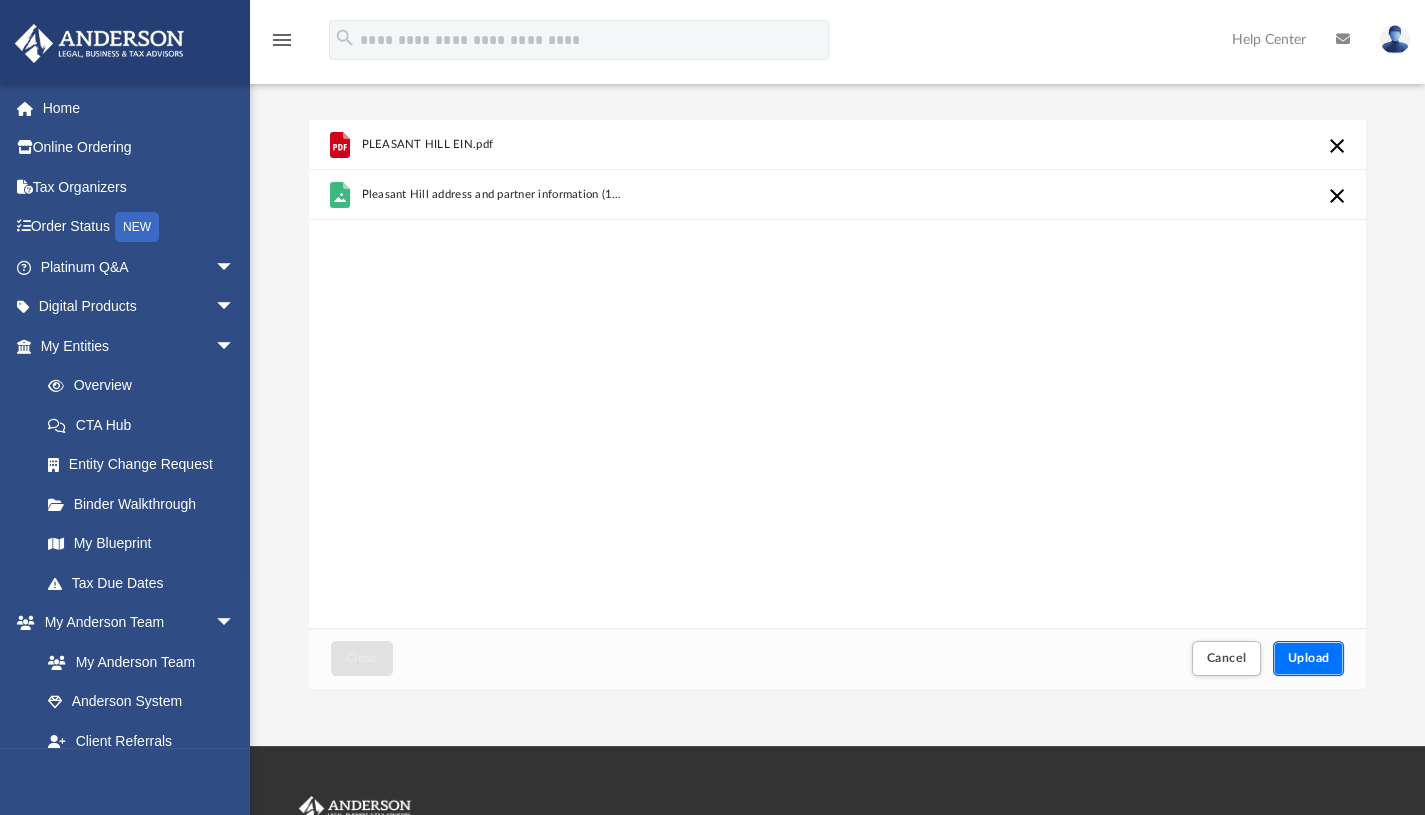 click on "Upload" at bounding box center (1309, 658) 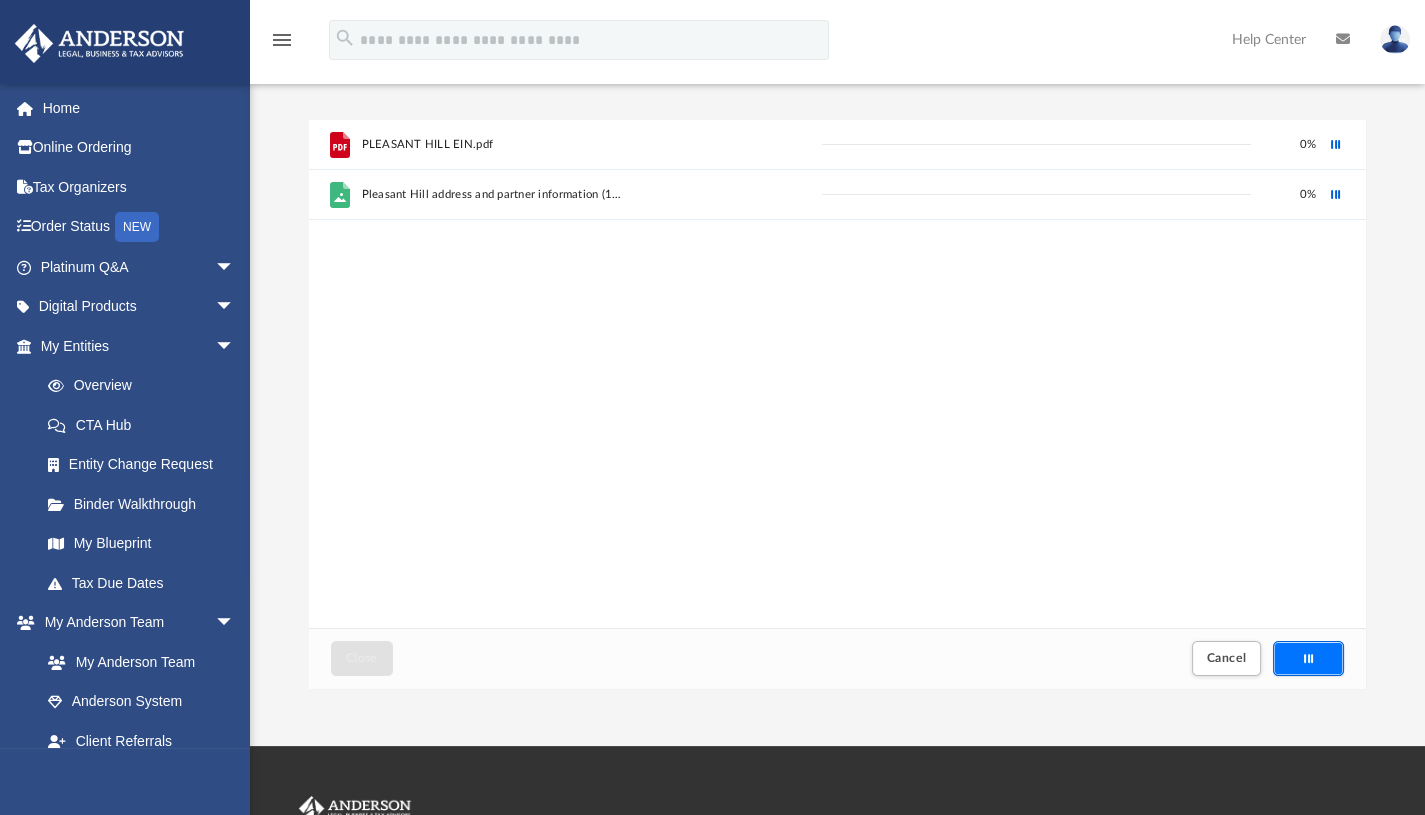 click at bounding box center (1309, 658) 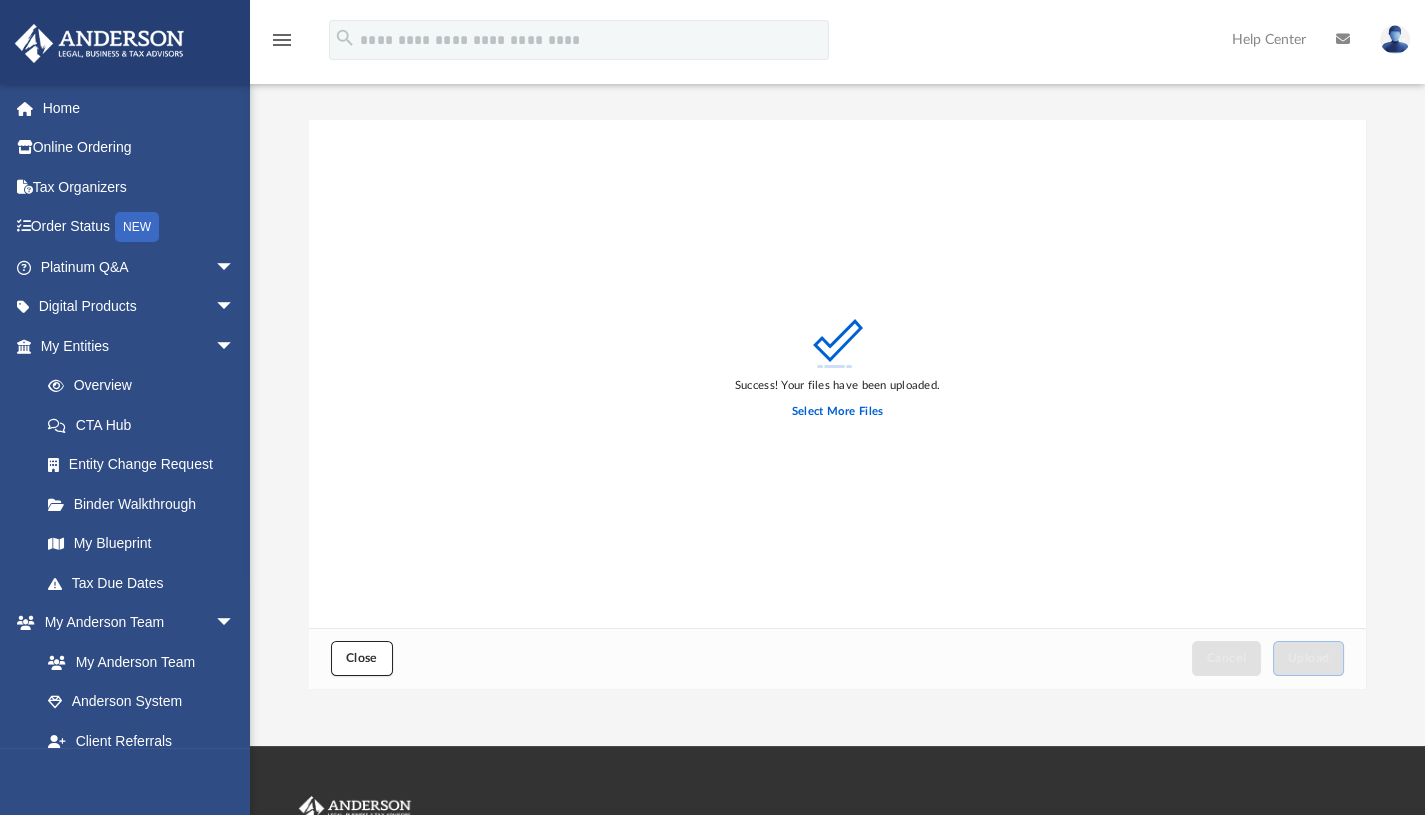 click on "Close" at bounding box center (362, 658) 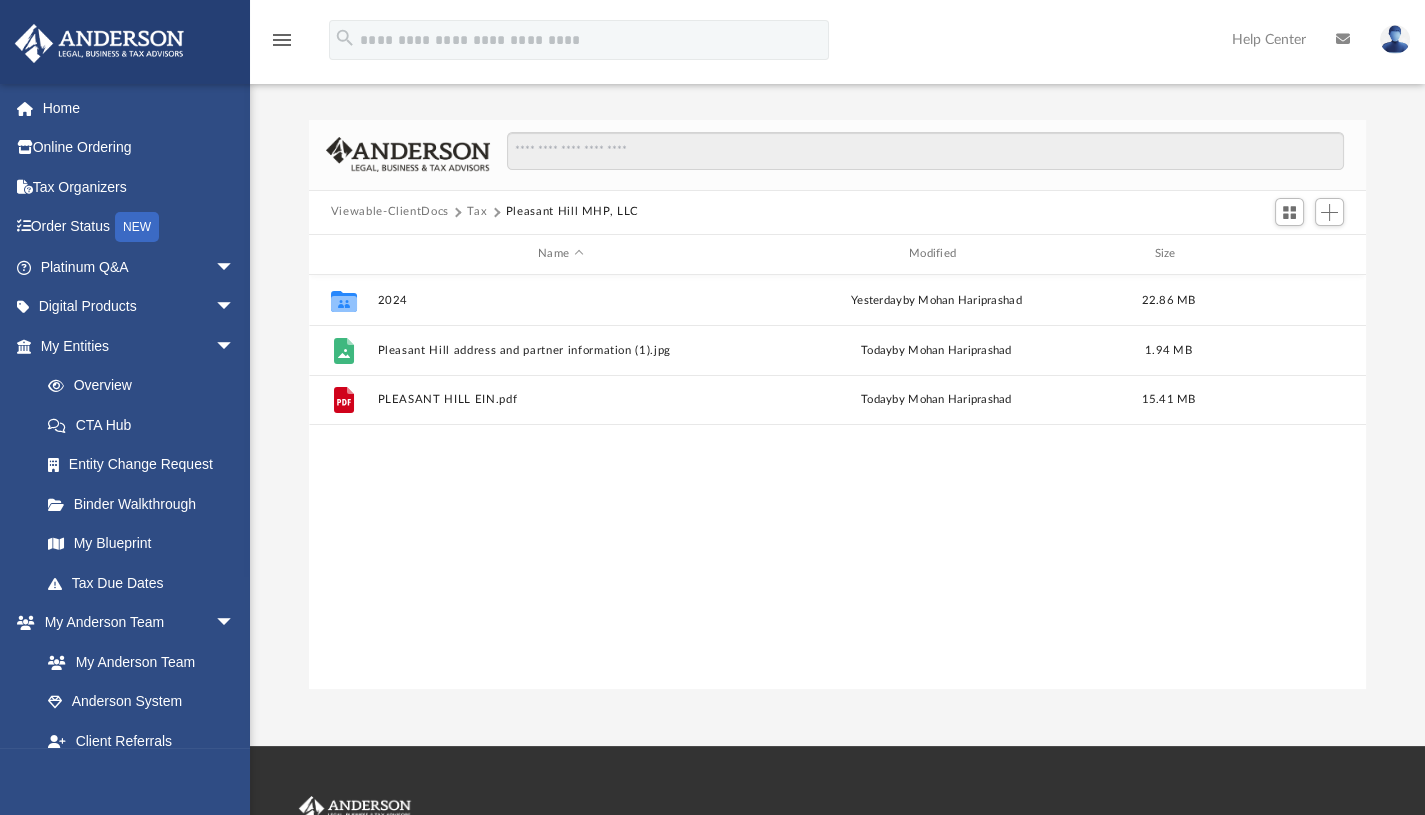 click on "Collaborated Folder 2024 yesterday  by Mohan Hariprashad 22.86 MB File Pleasant Hill address and partner information (1).jpg today  by Mohan Hariprashad 1.94 MB File PLEASANT HILL EIN.pdf today  by Mohan Hariprashad 15.41 MB" at bounding box center [837, 482] 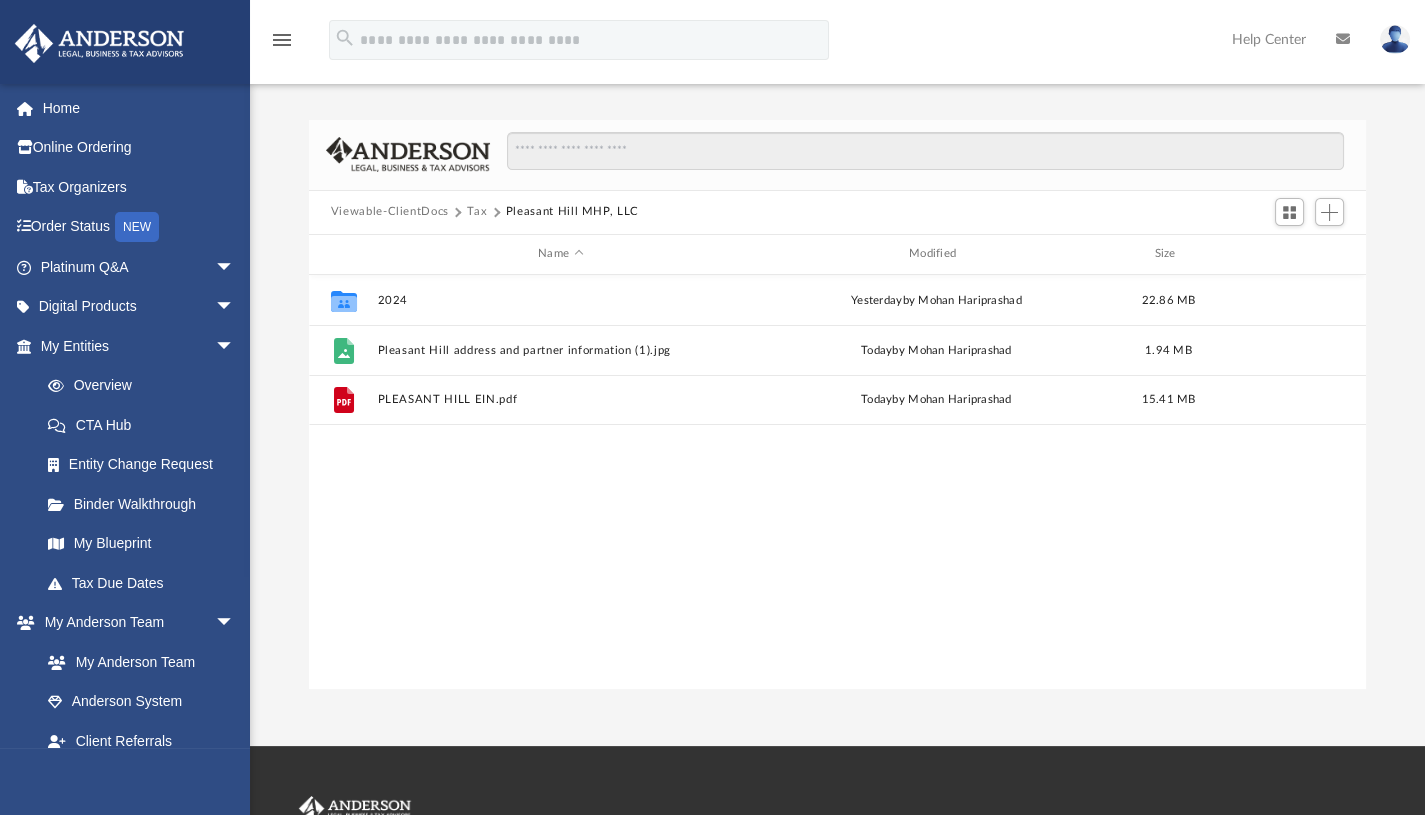 scroll, scrollTop: 288, scrollLeft: 0, axis: vertical 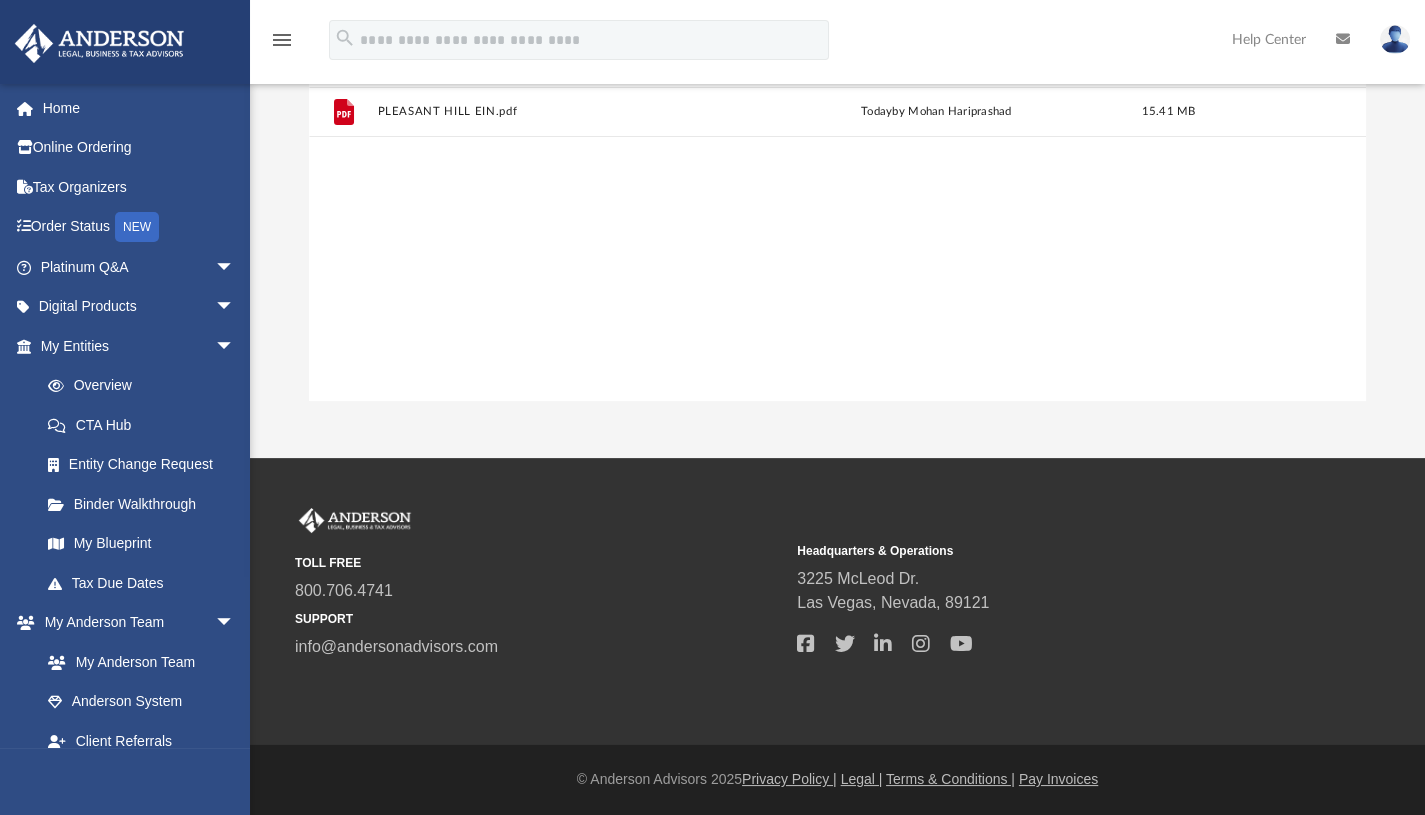 click on "TOLL FREE
800.706.4741
SUPPORT
info@andersonadvisors.com
Headquarters & Operations
3225 McLeod Dr.
Las Vegas, Nevada, 89121" at bounding box center (712, 601) 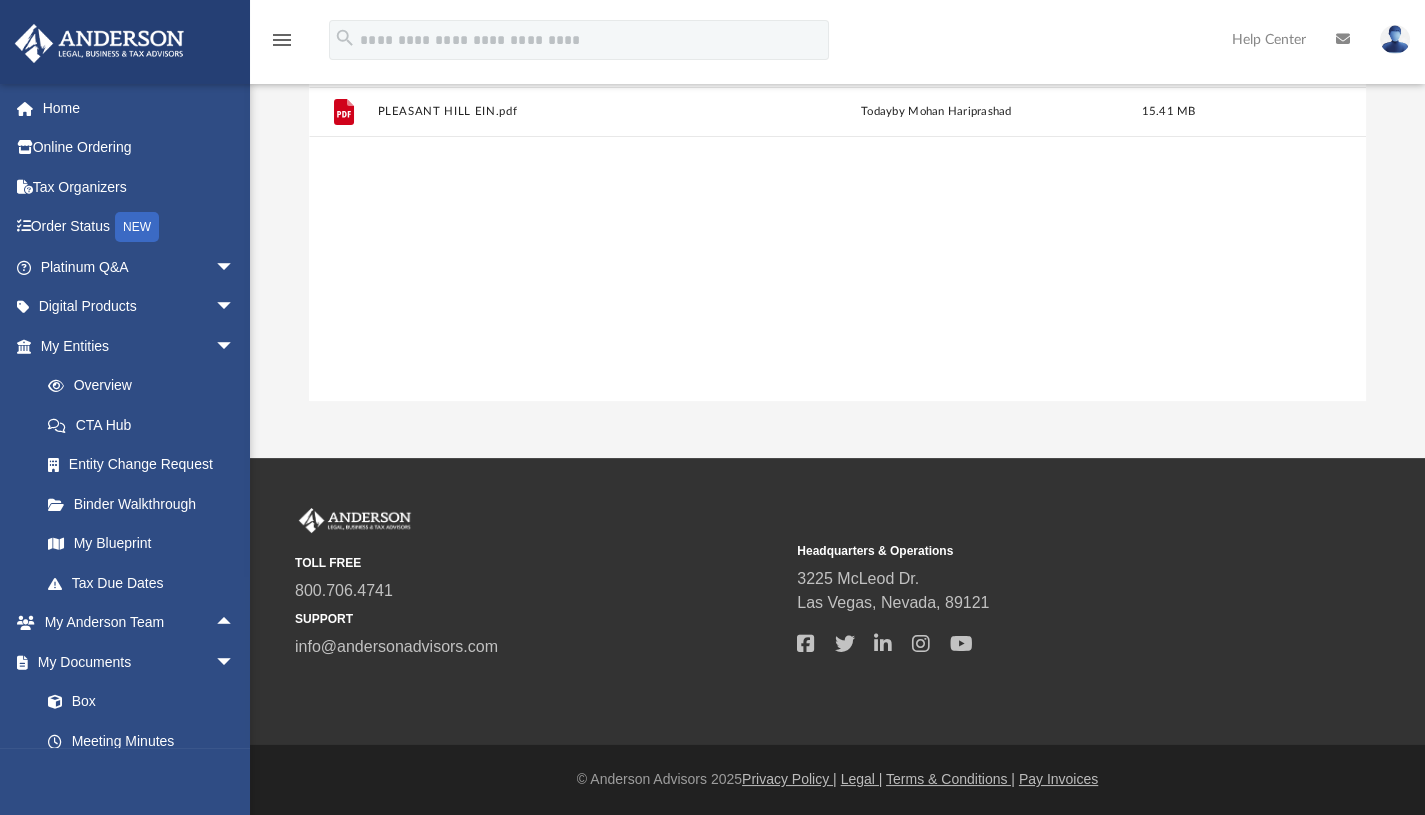 click on "arrow_drop_down" at bounding box center [235, 662] 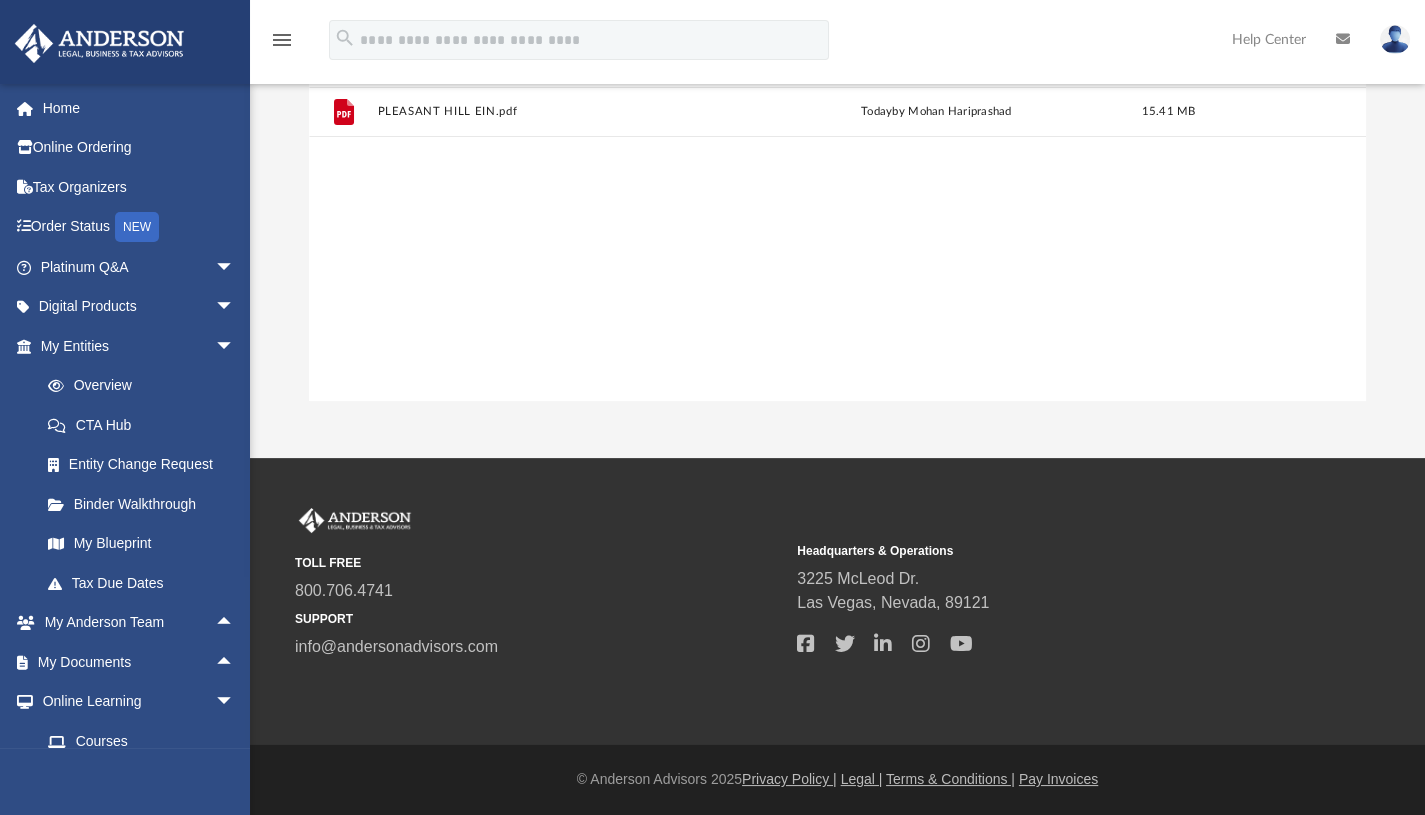 click on "arrow_drop_up" at bounding box center (235, 662) 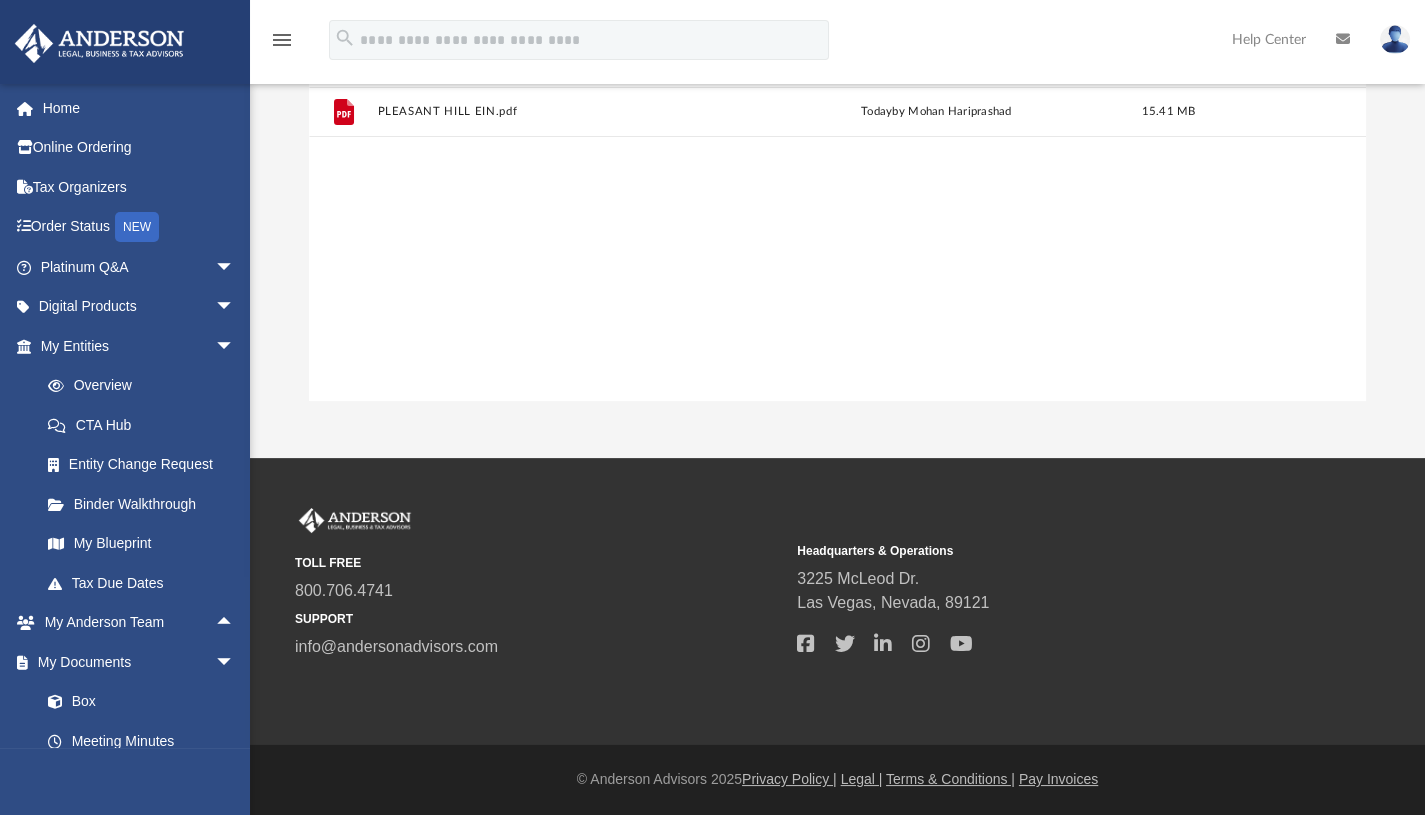 click on "Box" at bounding box center (136, 702) 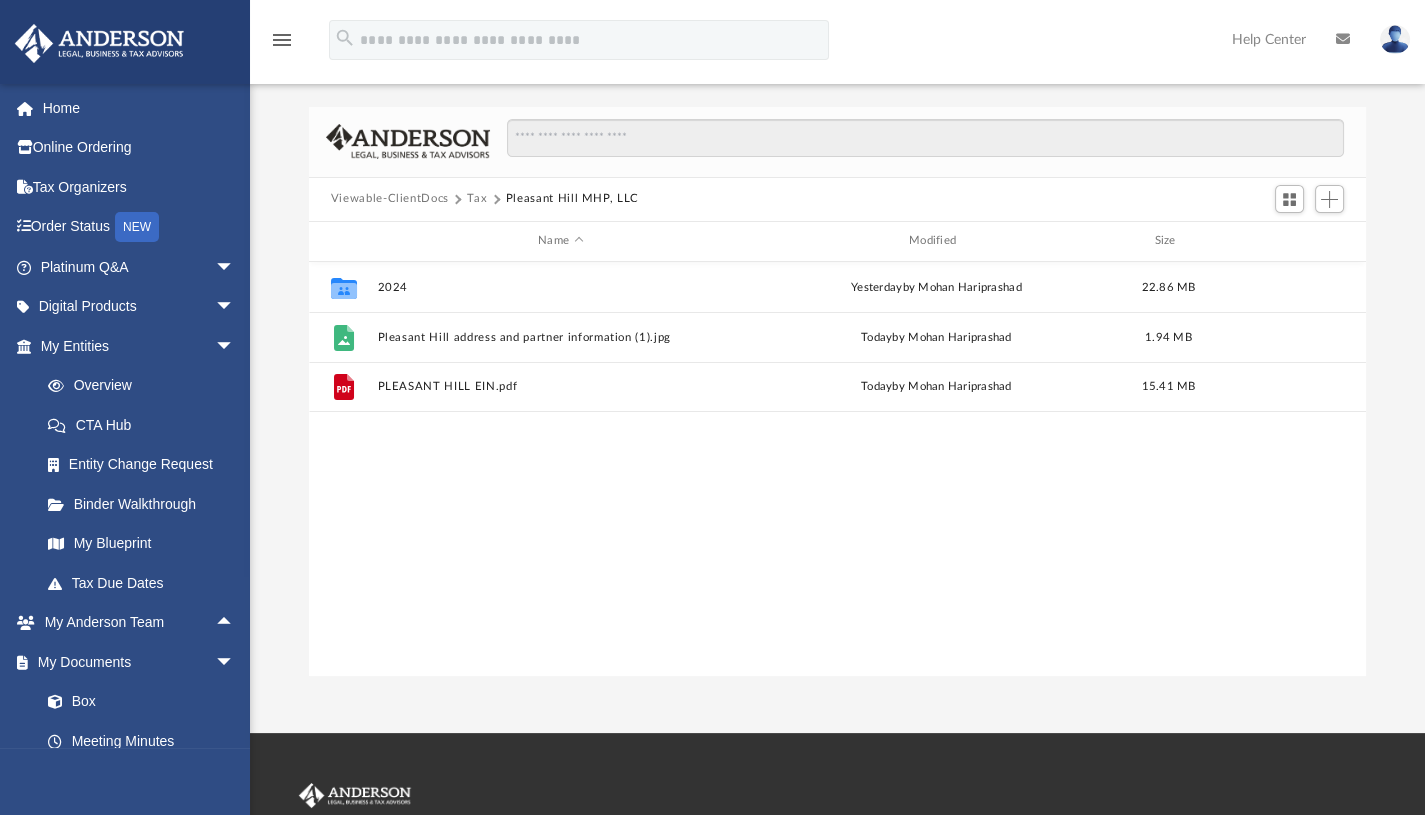 scroll, scrollTop: 0, scrollLeft: 0, axis: both 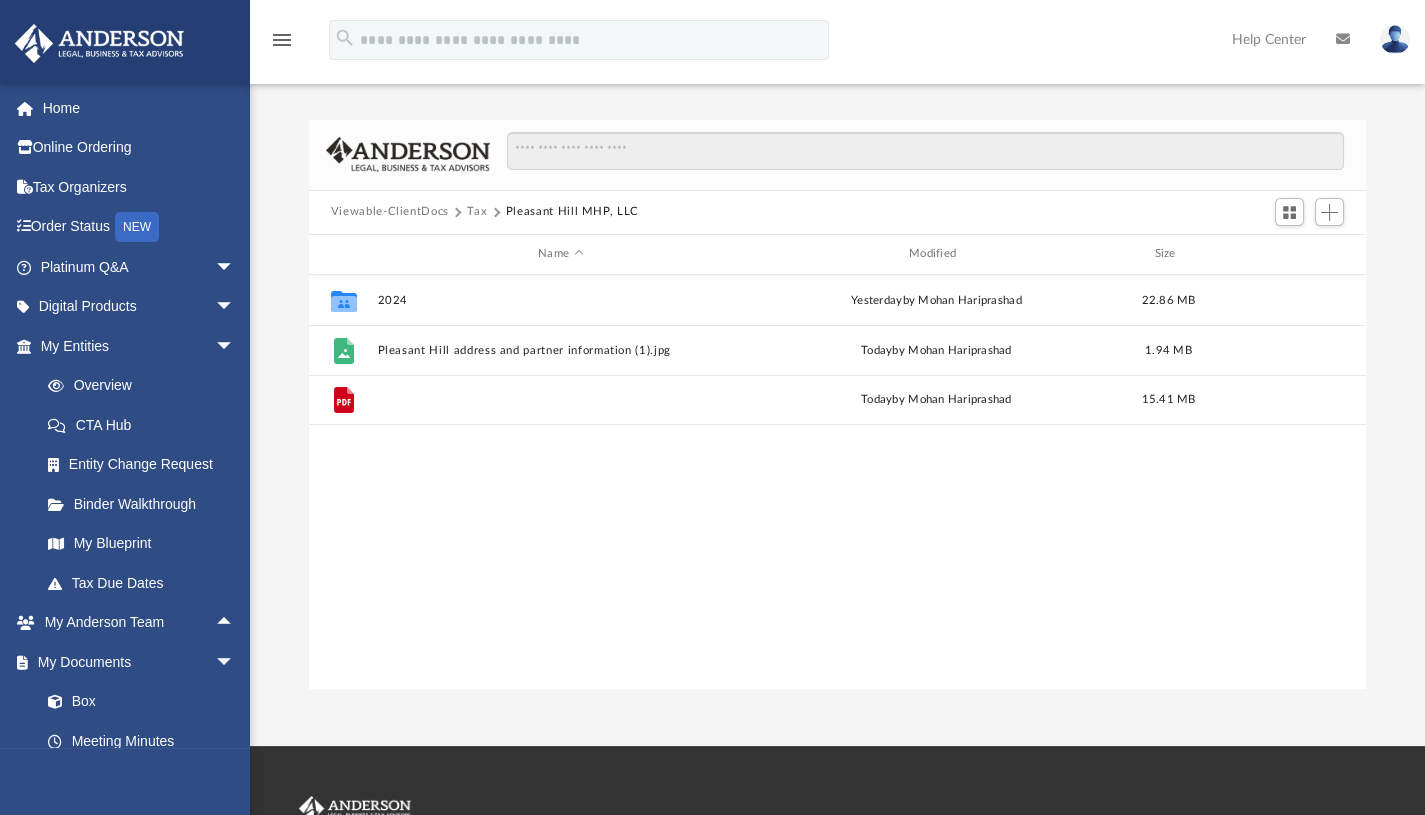 click on "PLEASANT HILL EIN.pdf" at bounding box center (560, 399) 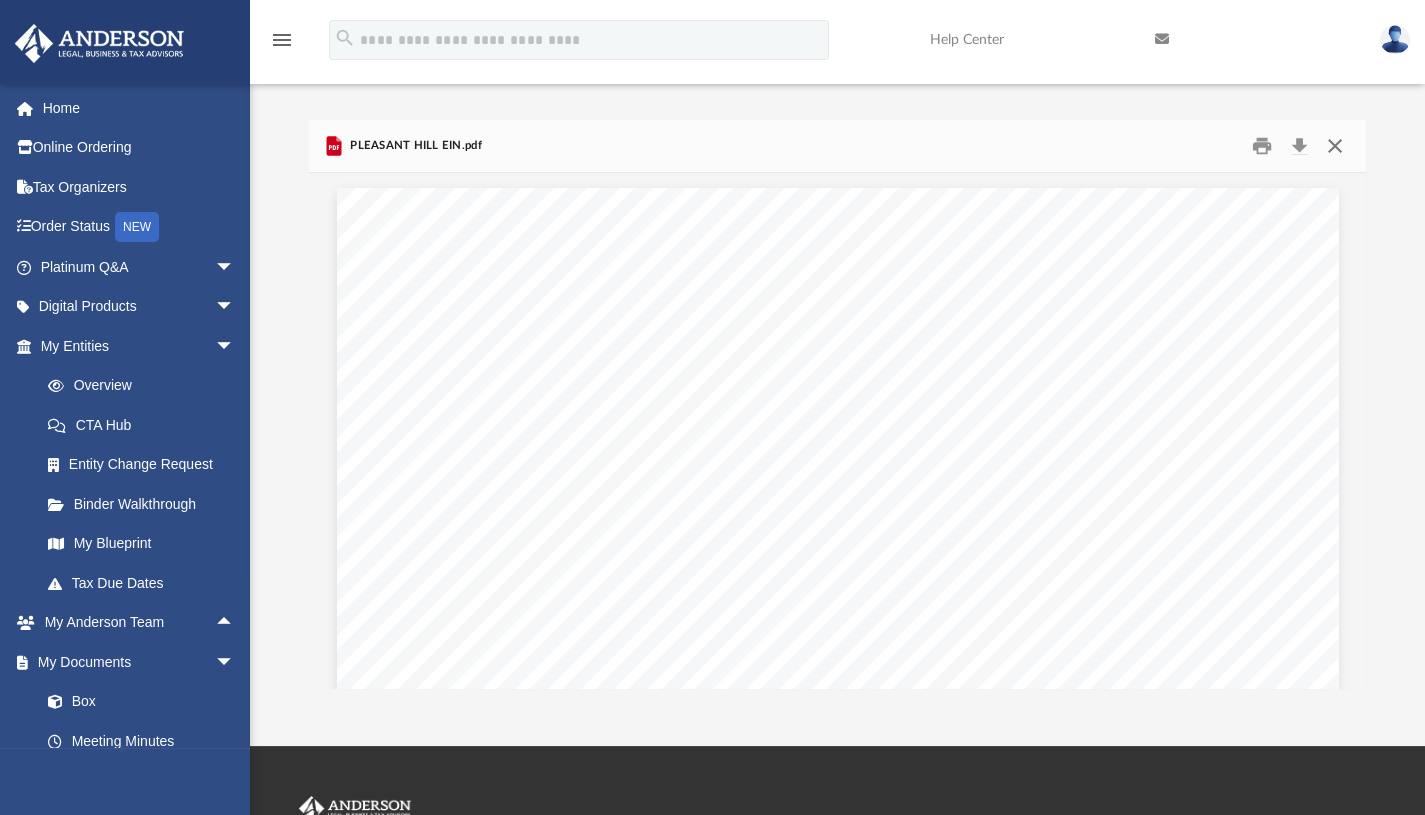 click at bounding box center [1335, 145] 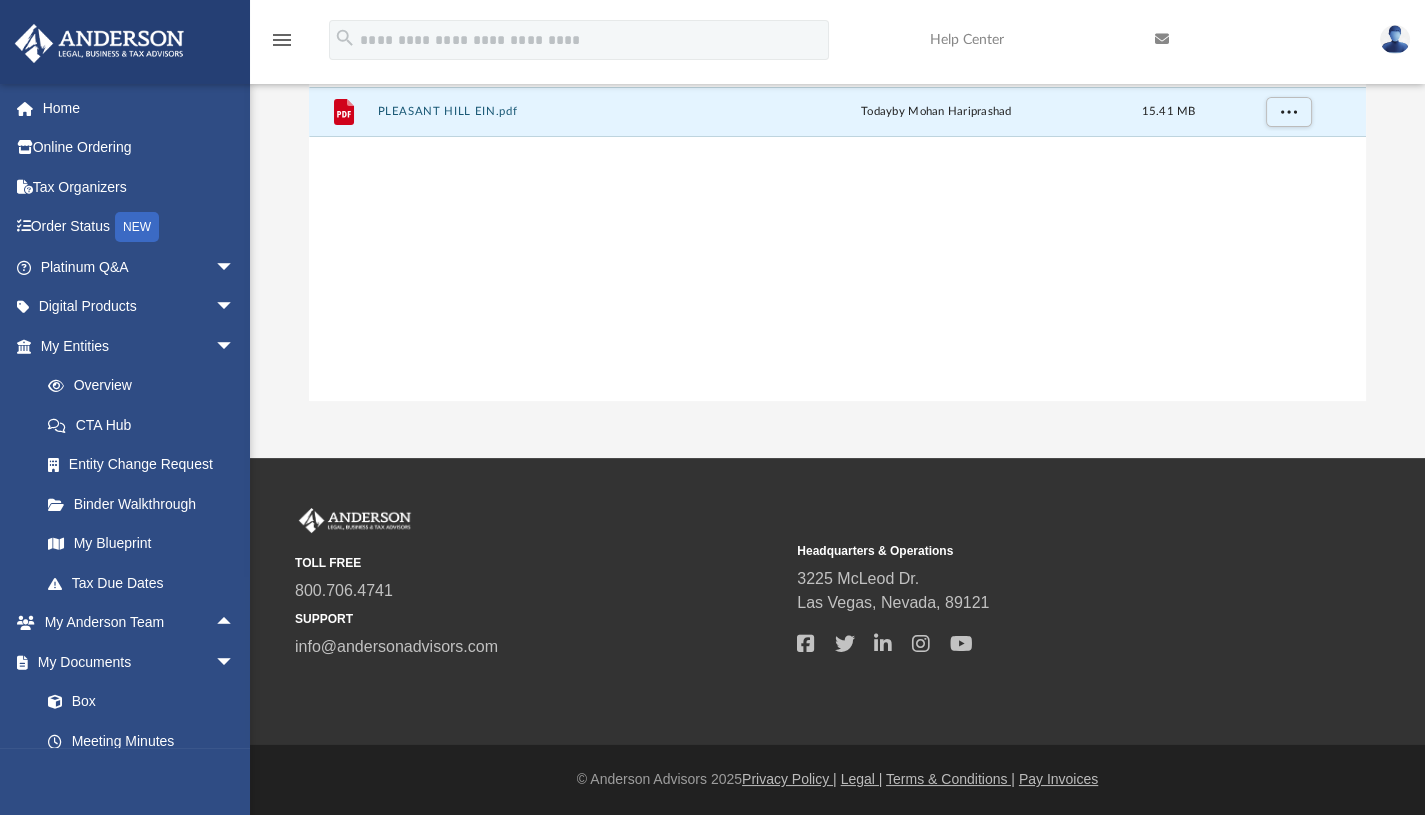 scroll, scrollTop: 0, scrollLeft: 0, axis: both 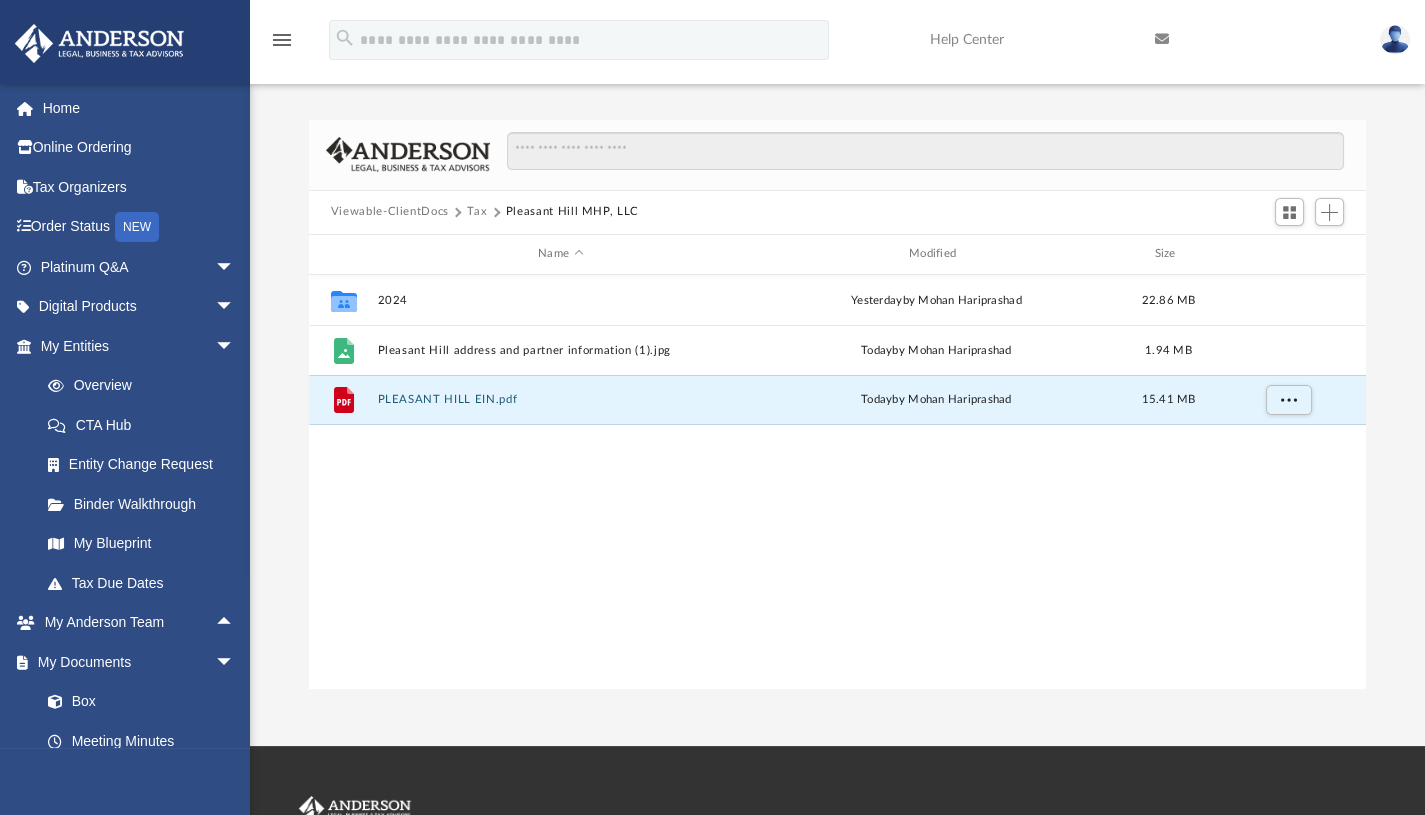 click on "Tax" at bounding box center [486, 212] 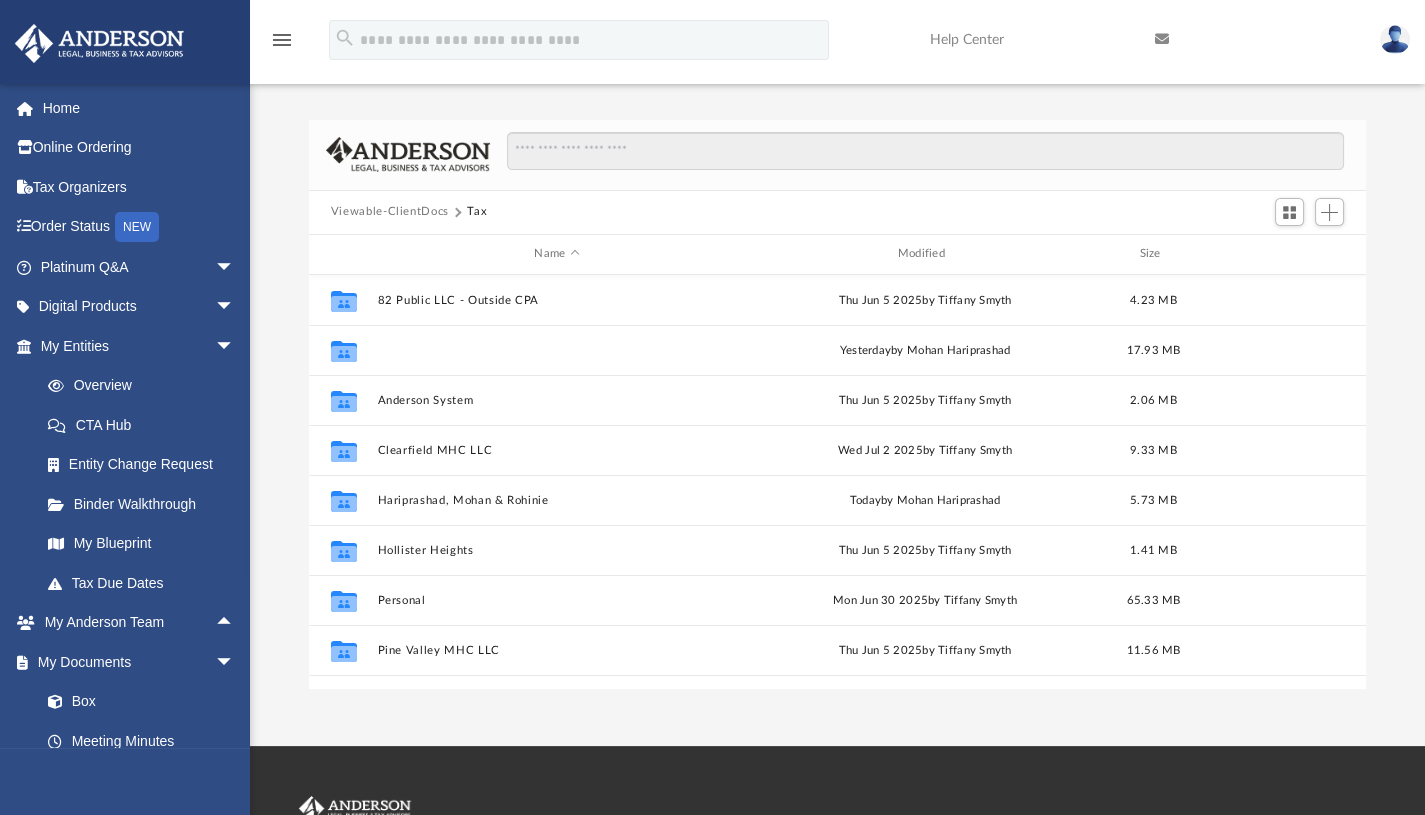 click on "Accord Properties LLC" at bounding box center [556, 349] 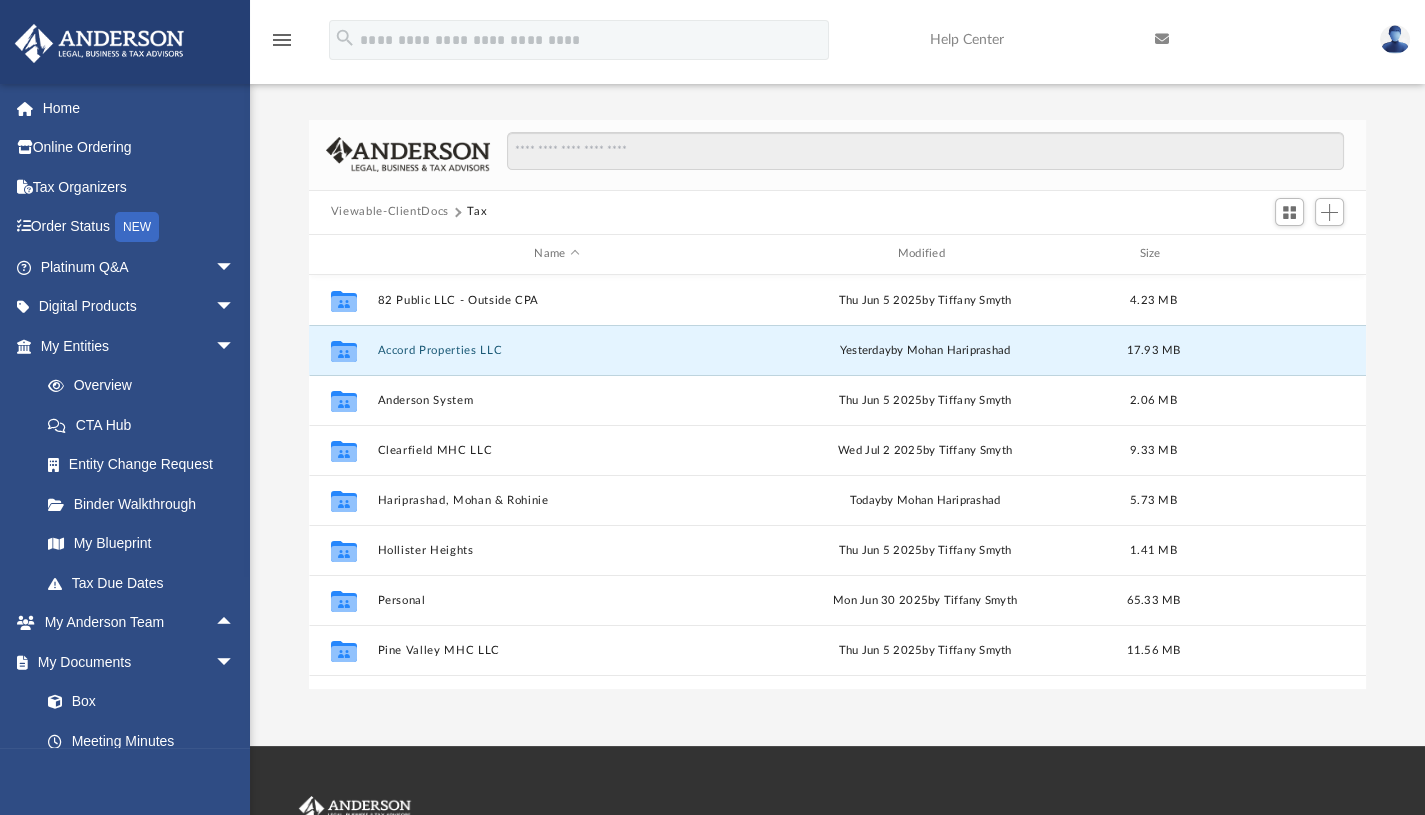 click on "Accord Properties LLC" at bounding box center [556, 349] 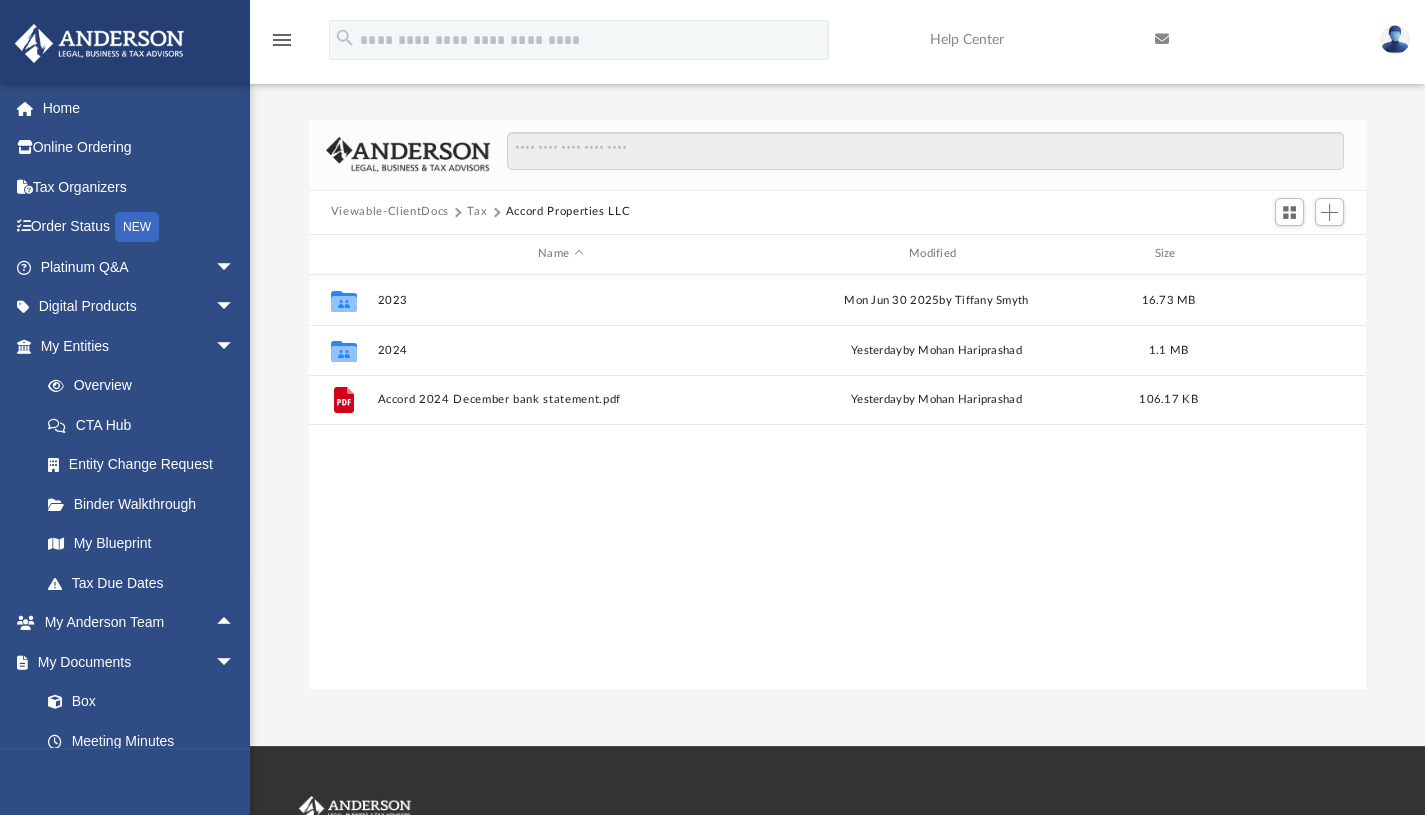 click on "Collaborated Folder 2023 Mon Jun 30 2025  by Tiffany Smyth 16.73 MB Collaborated Folder 2024 yesterday  by Mohan Hariprashad 1.1 MB File Accord 2024 December bank statement.pdf yesterday  by Mohan Hariprashad 106.17 KB" at bounding box center (837, 482) 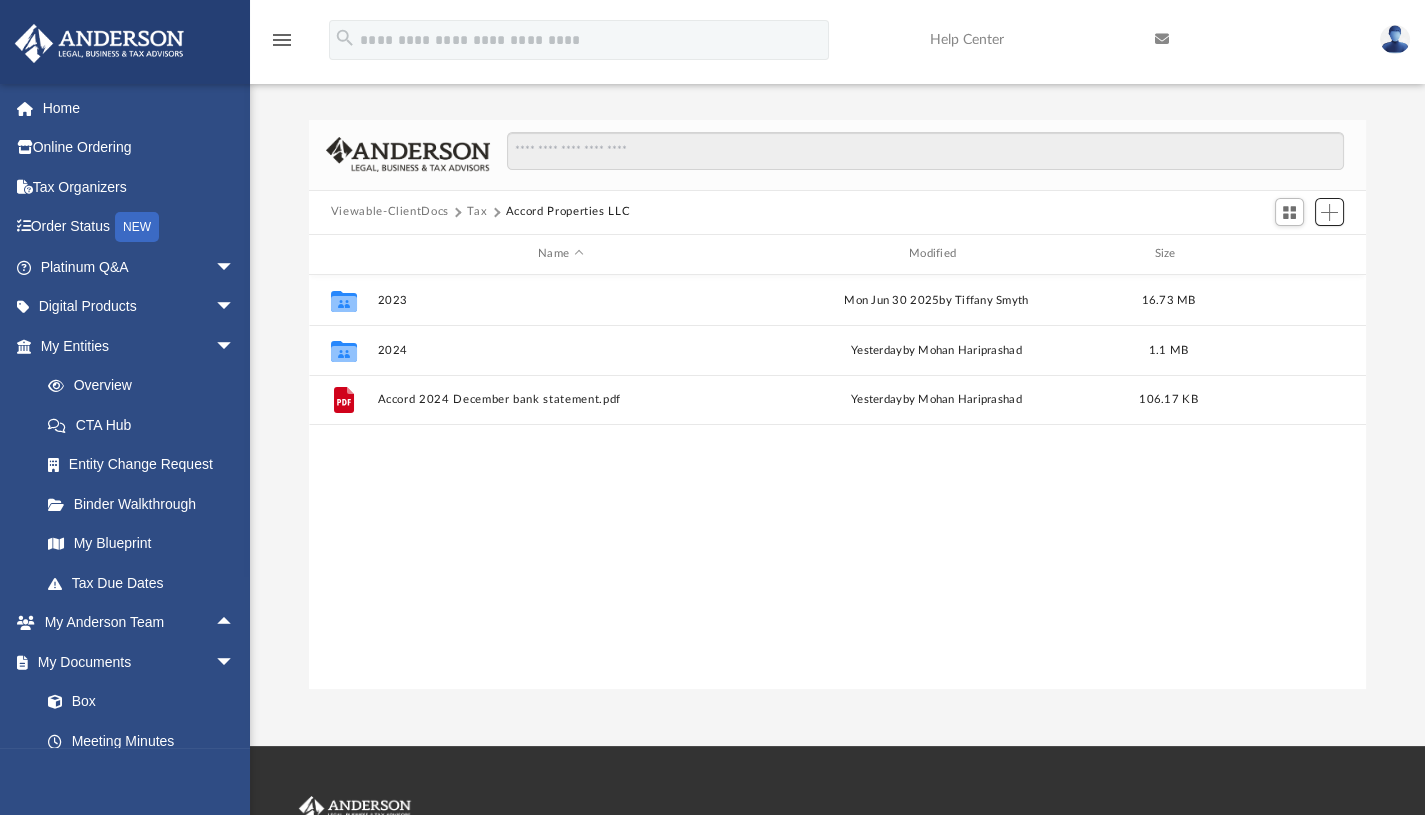 click at bounding box center (1329, 212) 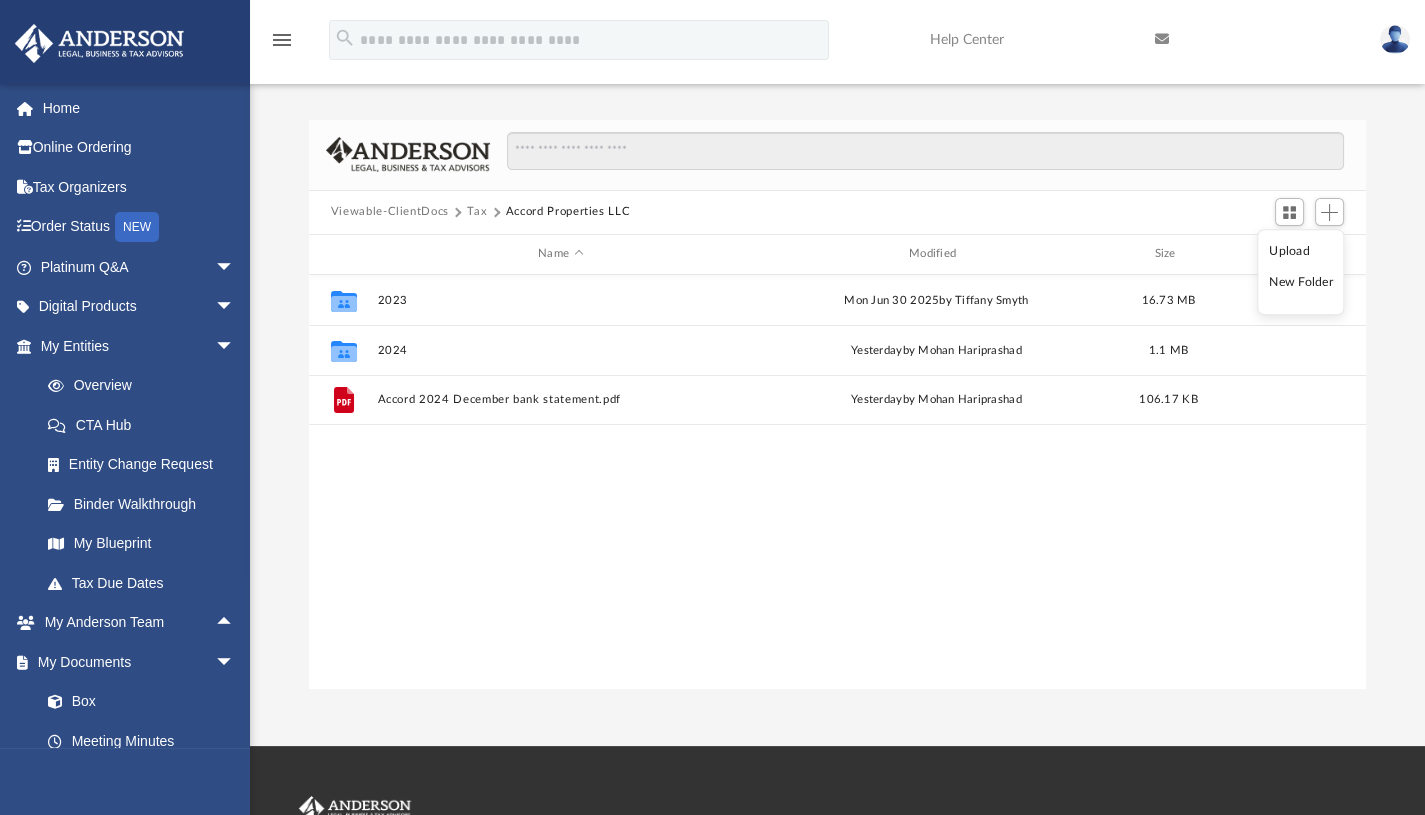 click on "Upload" at bounding box center (1301, 251) 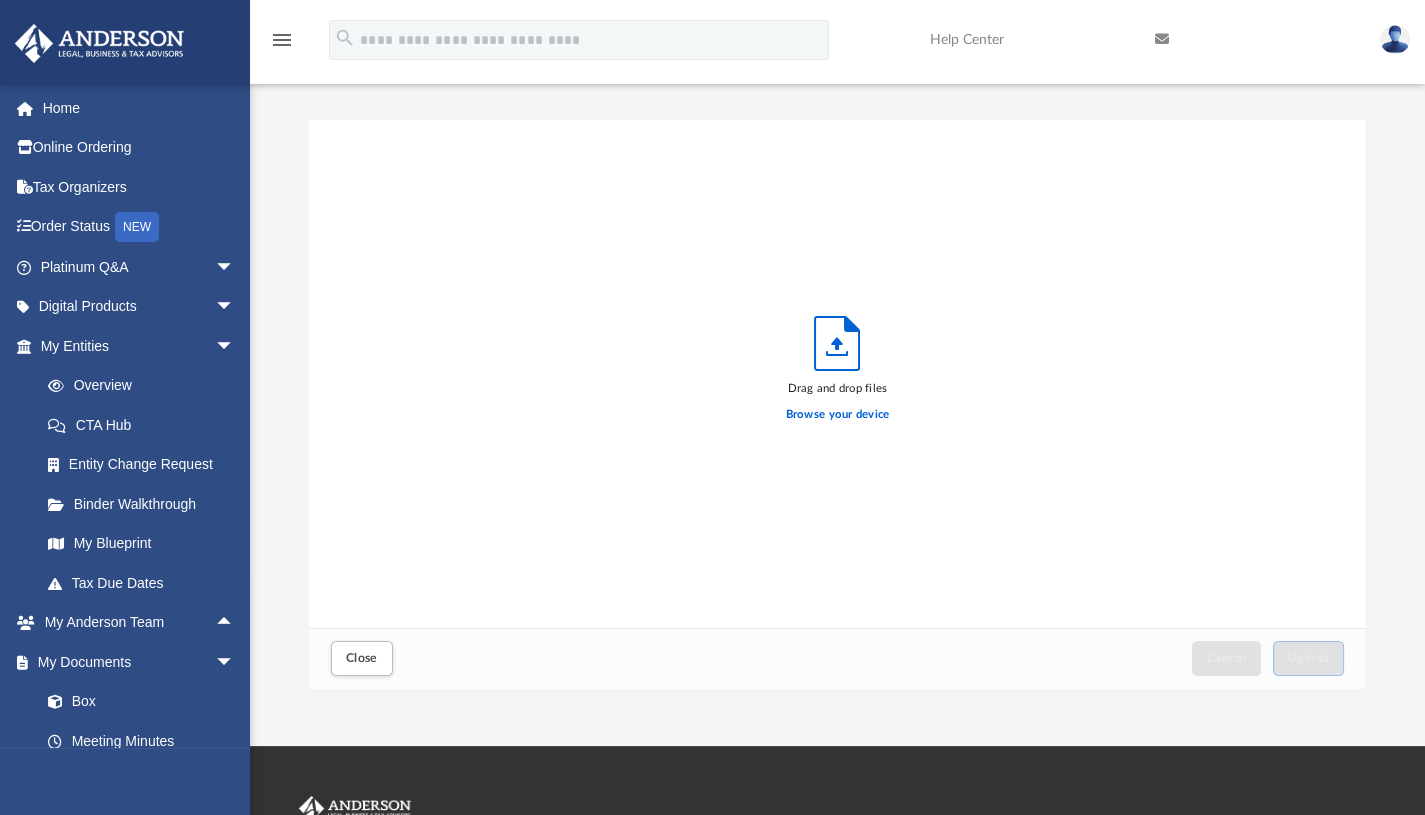 scroll, scrollTop: 16, scrollLeft: 16, axis: both 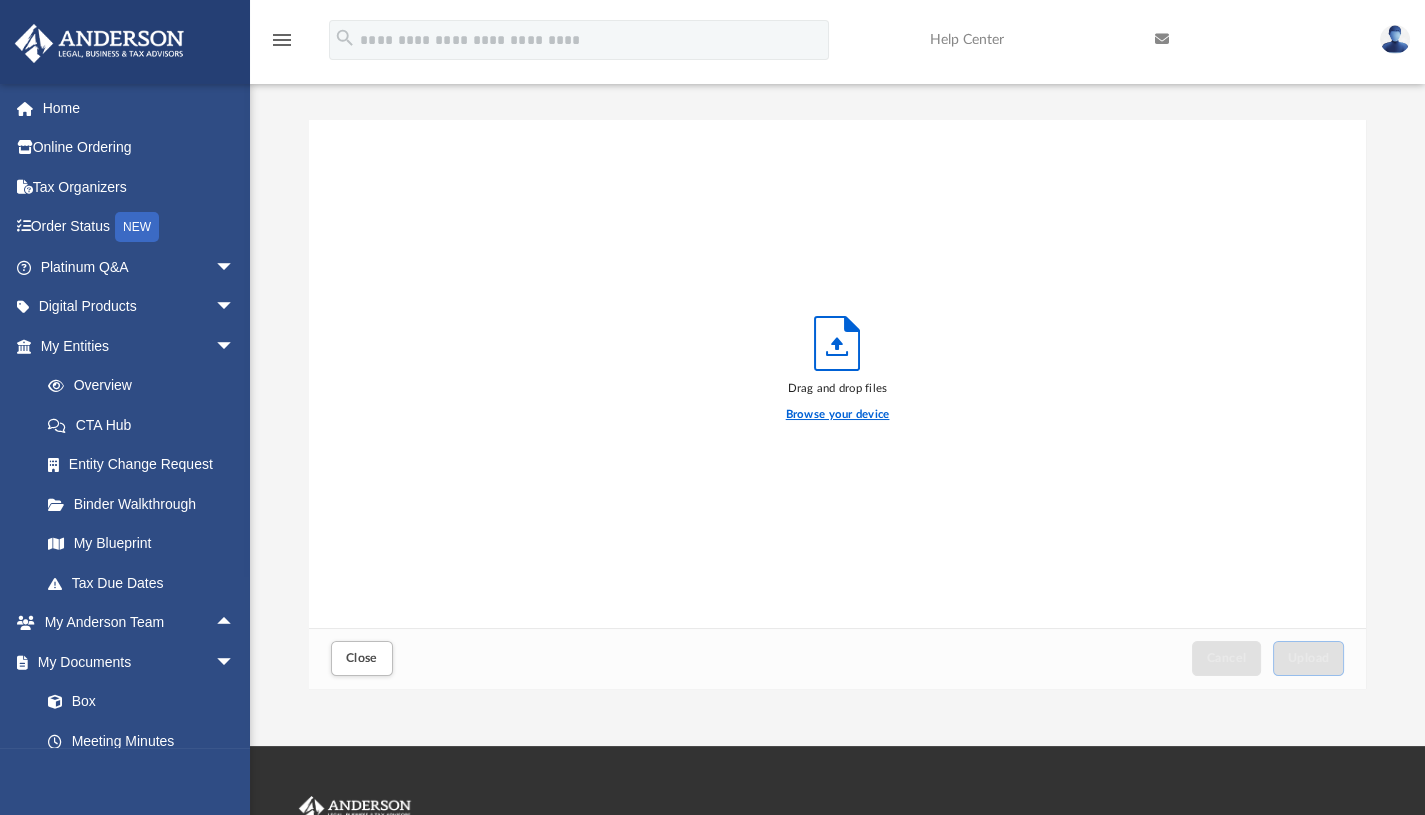 click on "Browse your device" at bounding box center [838, 415] 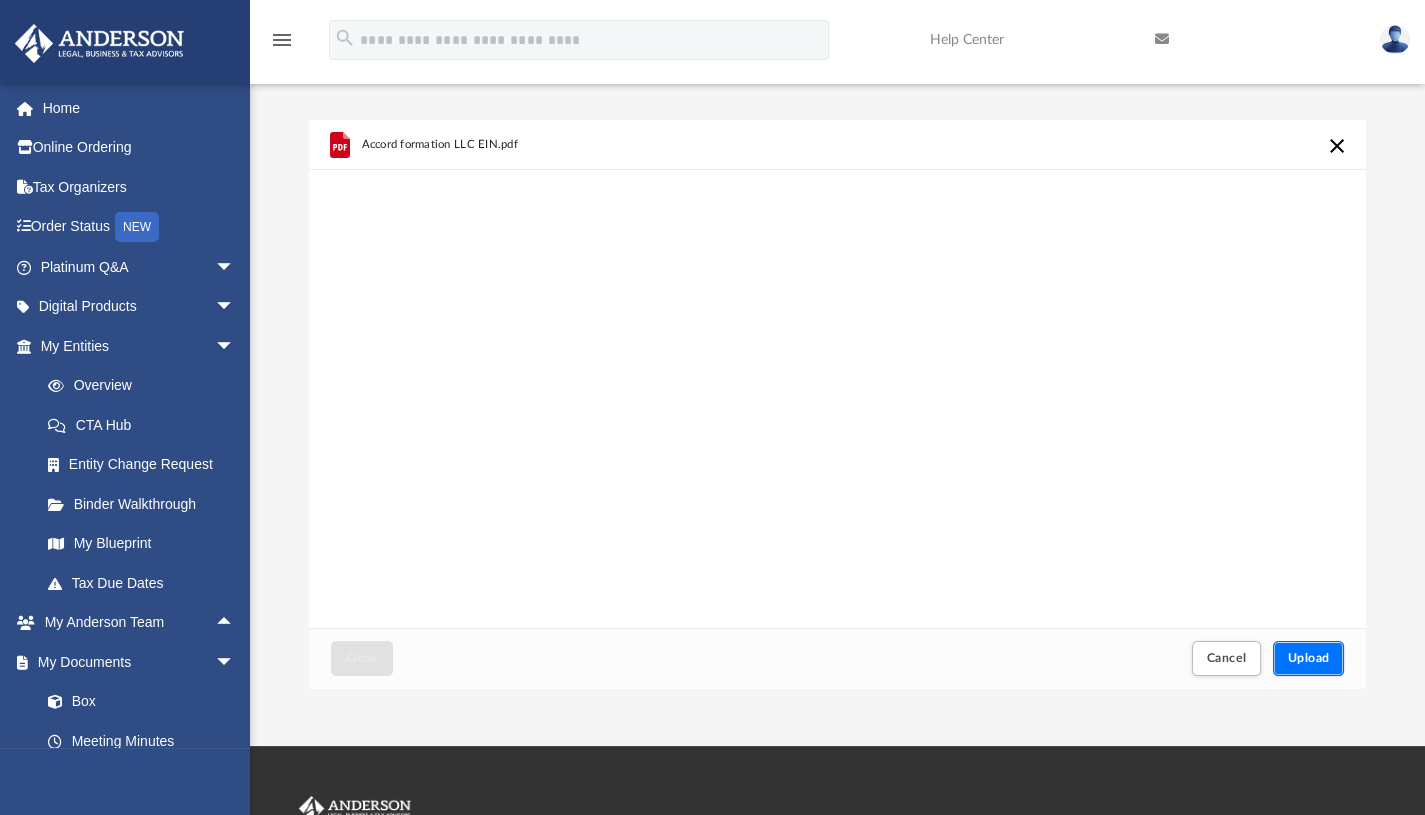 click on "Upload" at bounding box center (1309, 658) 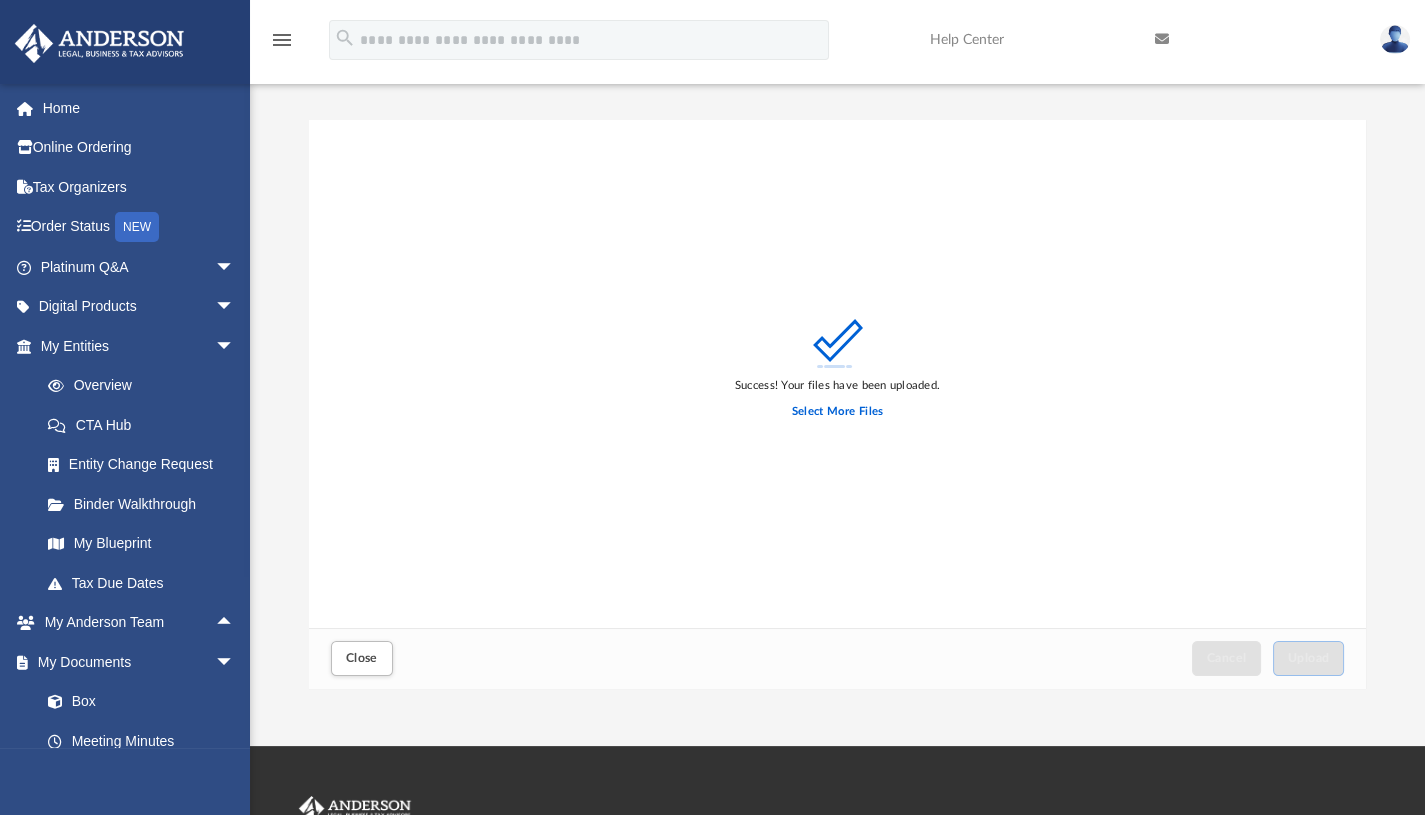 click on "Success! Your files have been uploaded. Select More Files" at bounding box center (838, 374) 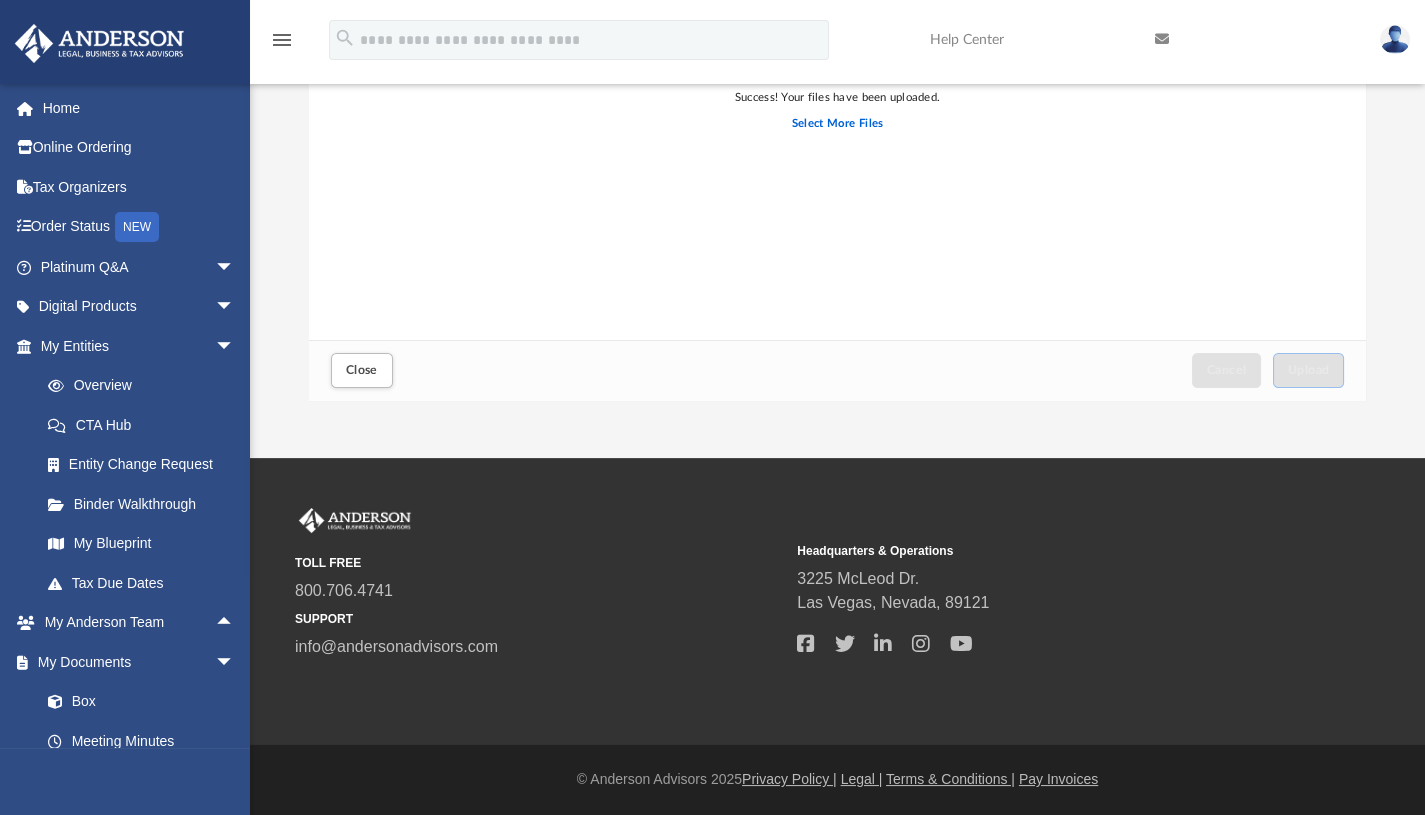 scroll, scrollTop: 0, scrollLeft: 0, axis: both 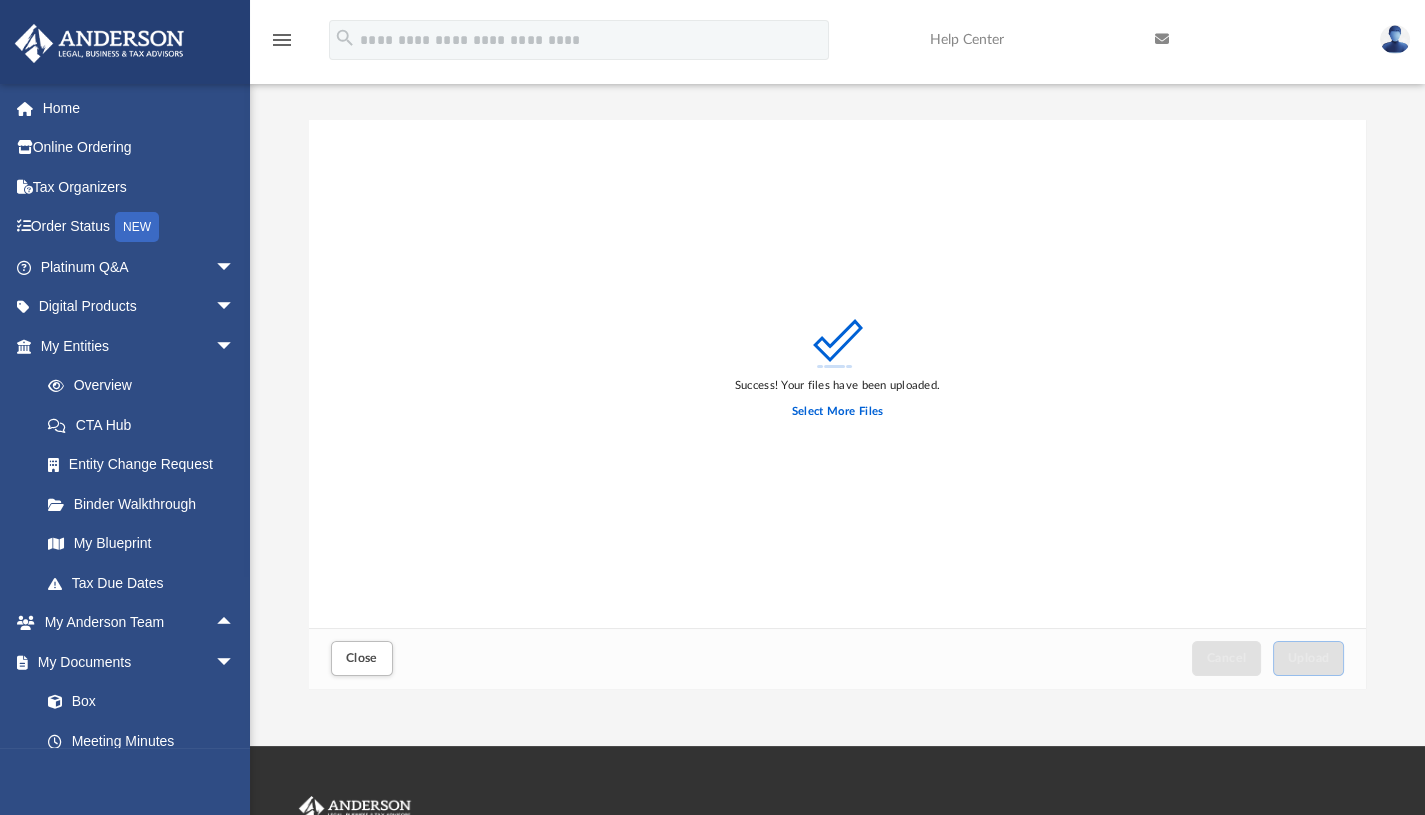 click on "menu
search
Site Menu		            	 add
mhariprashad@gmail.com
My Profile
Reset Password
Logout
Help Center" at bounding box center (712, 49) 